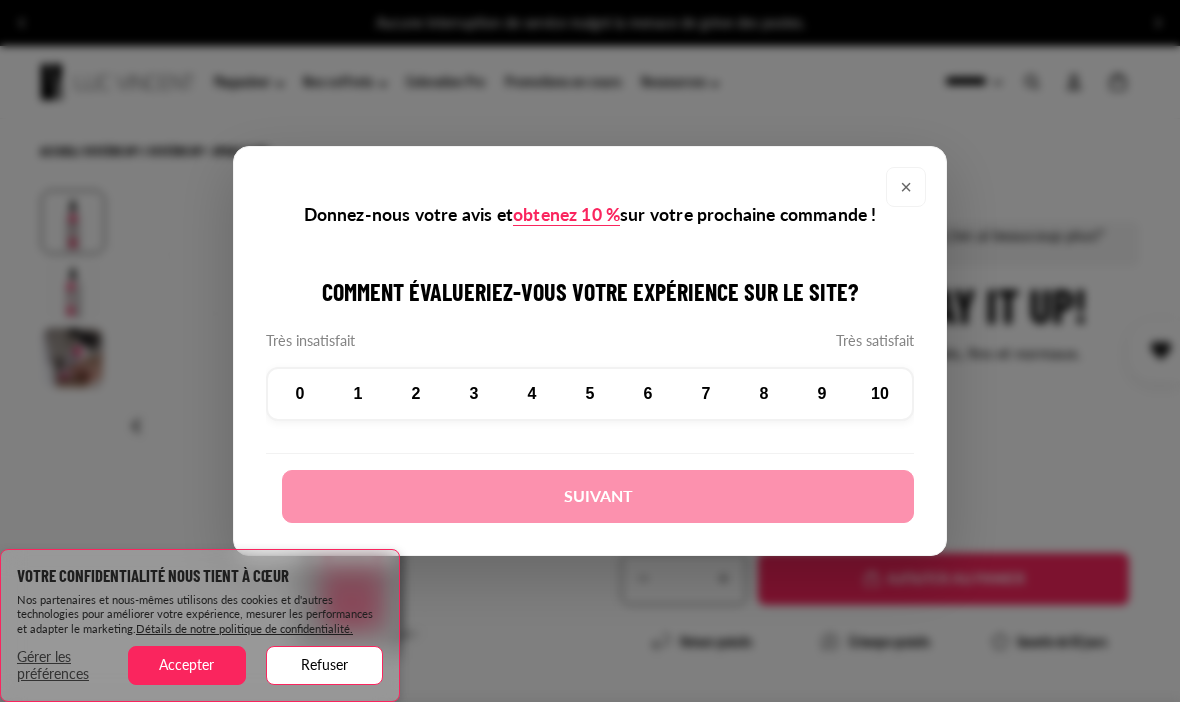 select on "**********" 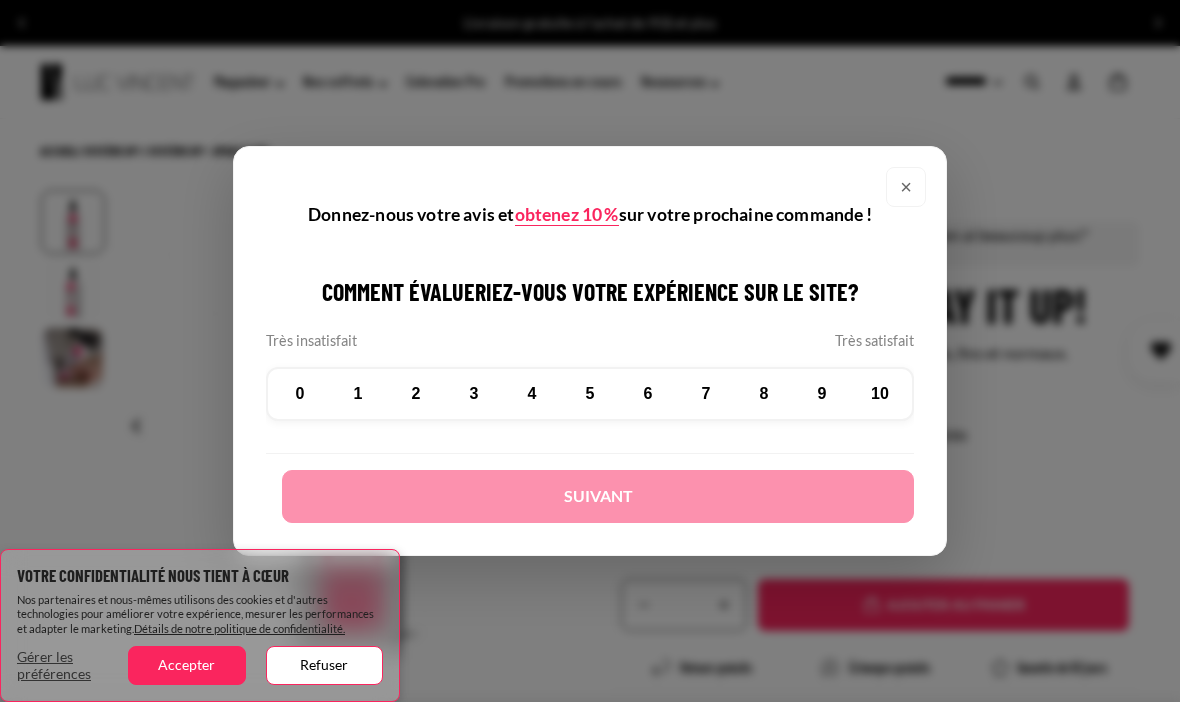 click on "9" at bounding box center [822, 394] 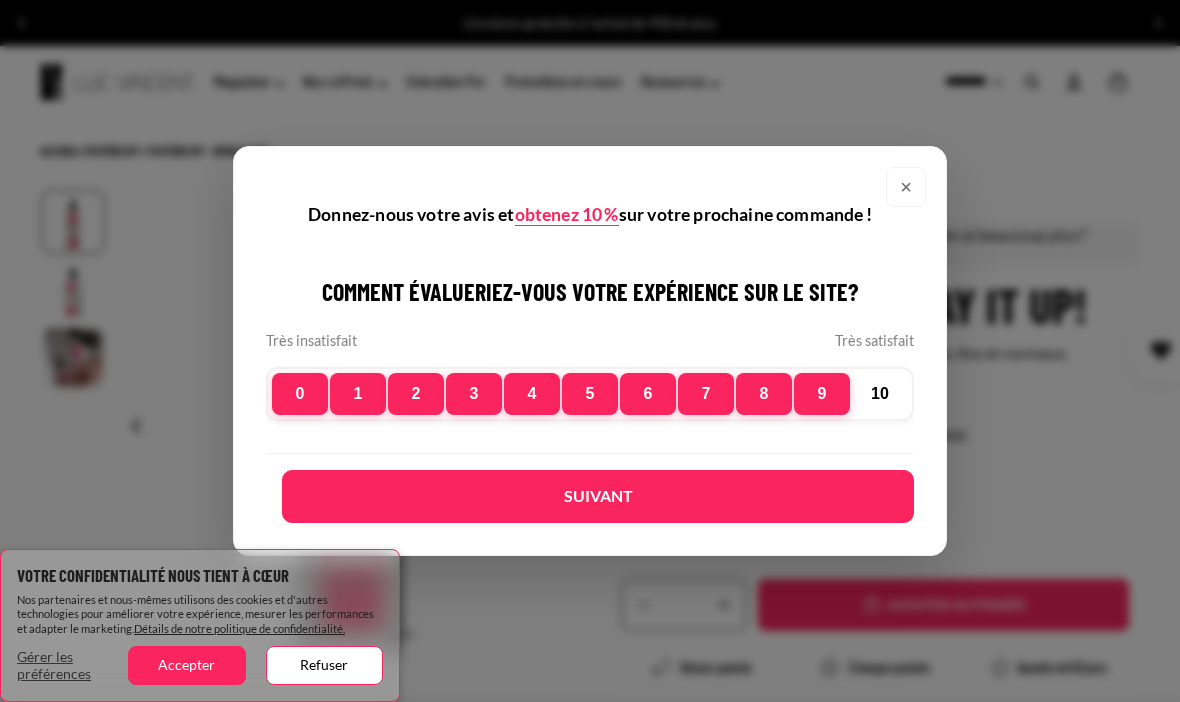 click on "Suivant" at bounding box center [598, 496] 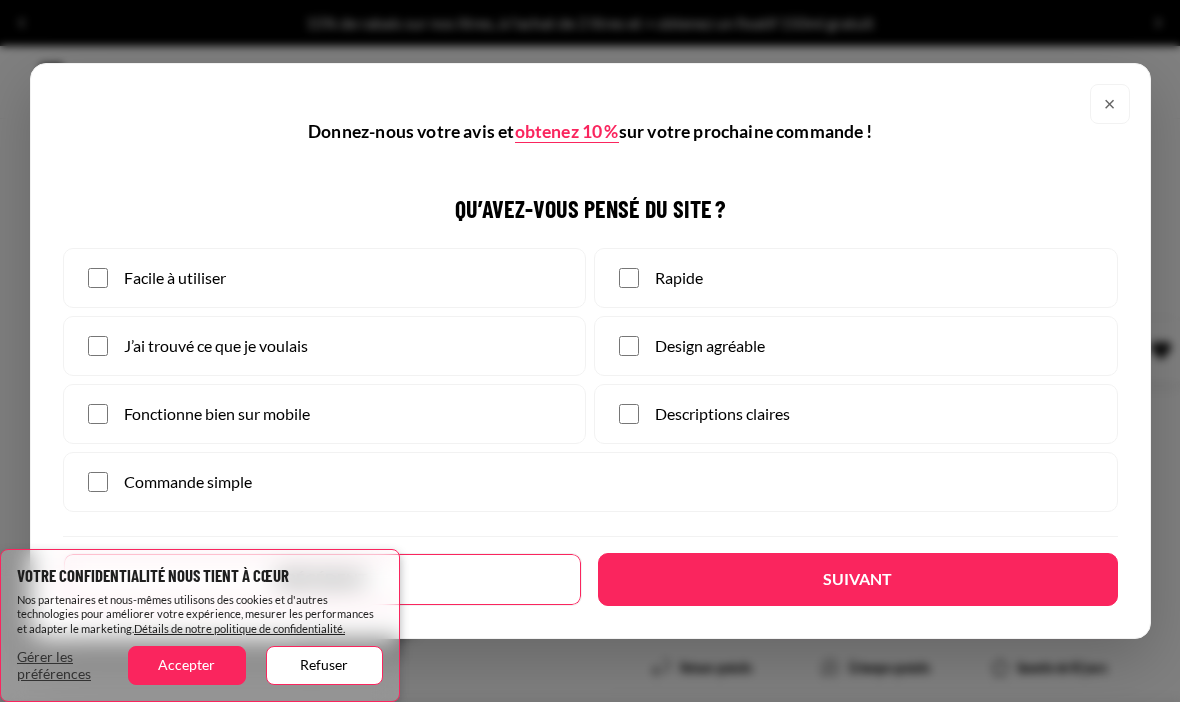 click on "Facile à utiliser" at bounding box center (325, 278) 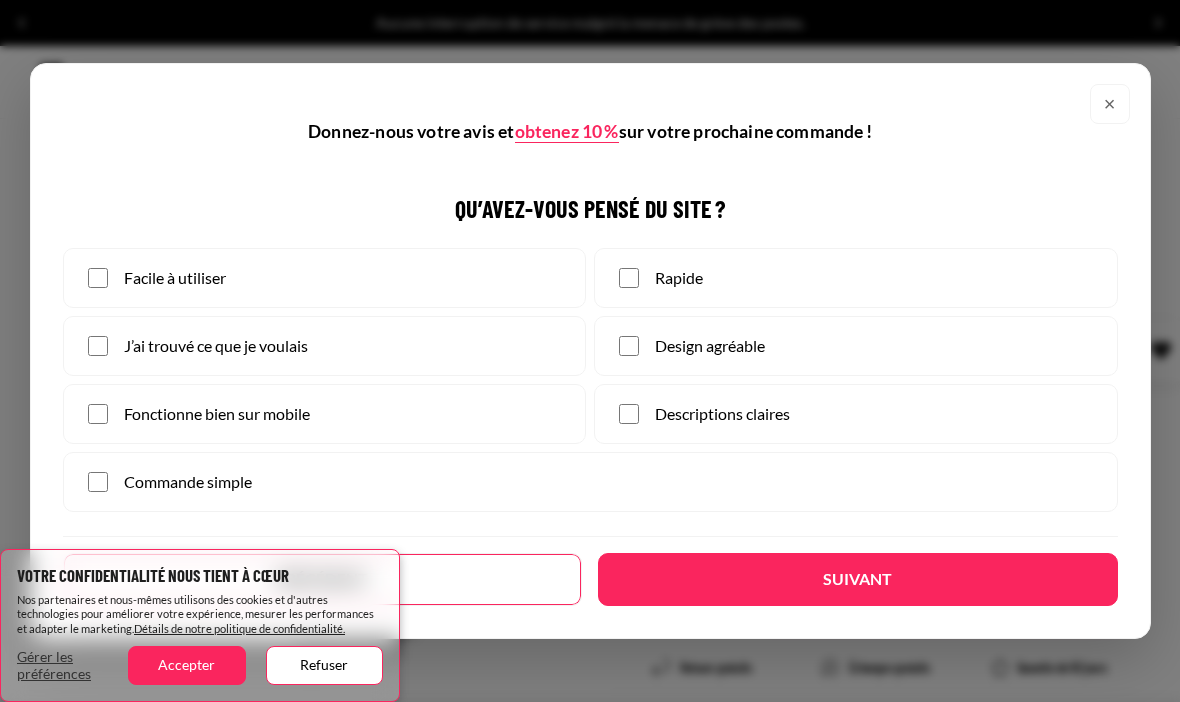 click on "Descriptions claires" at bounding box center [856, 414] 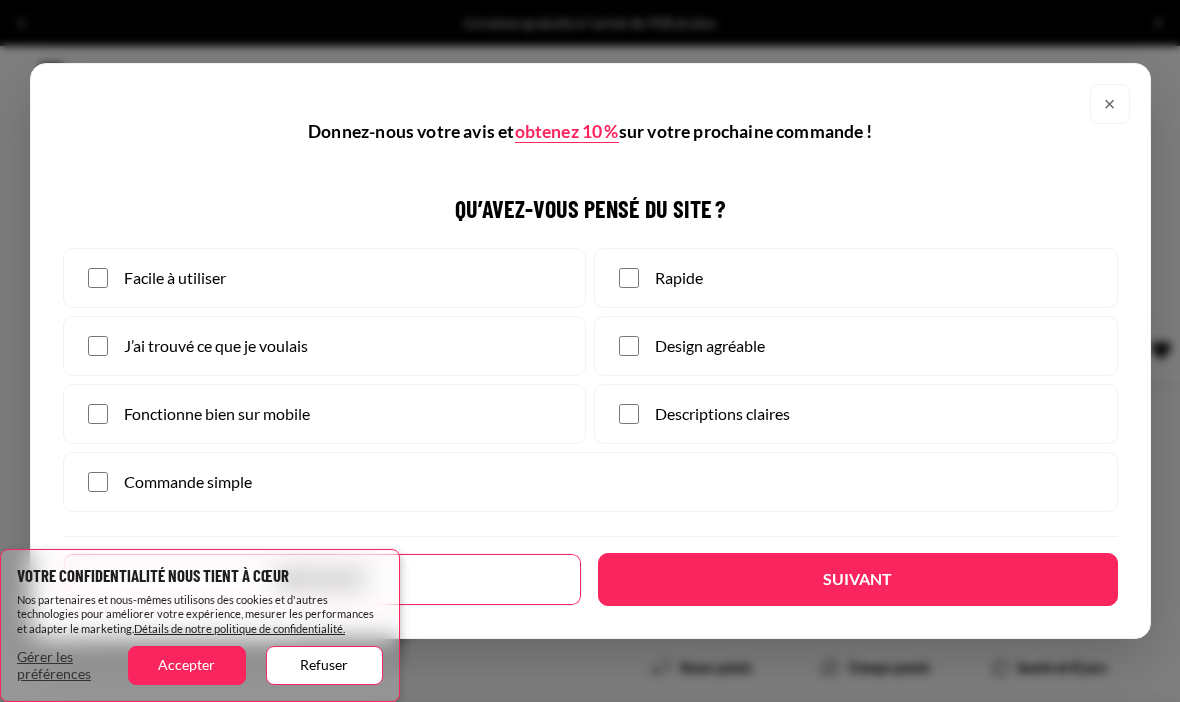 click on "Suivant" at bounding box center (858, 579) 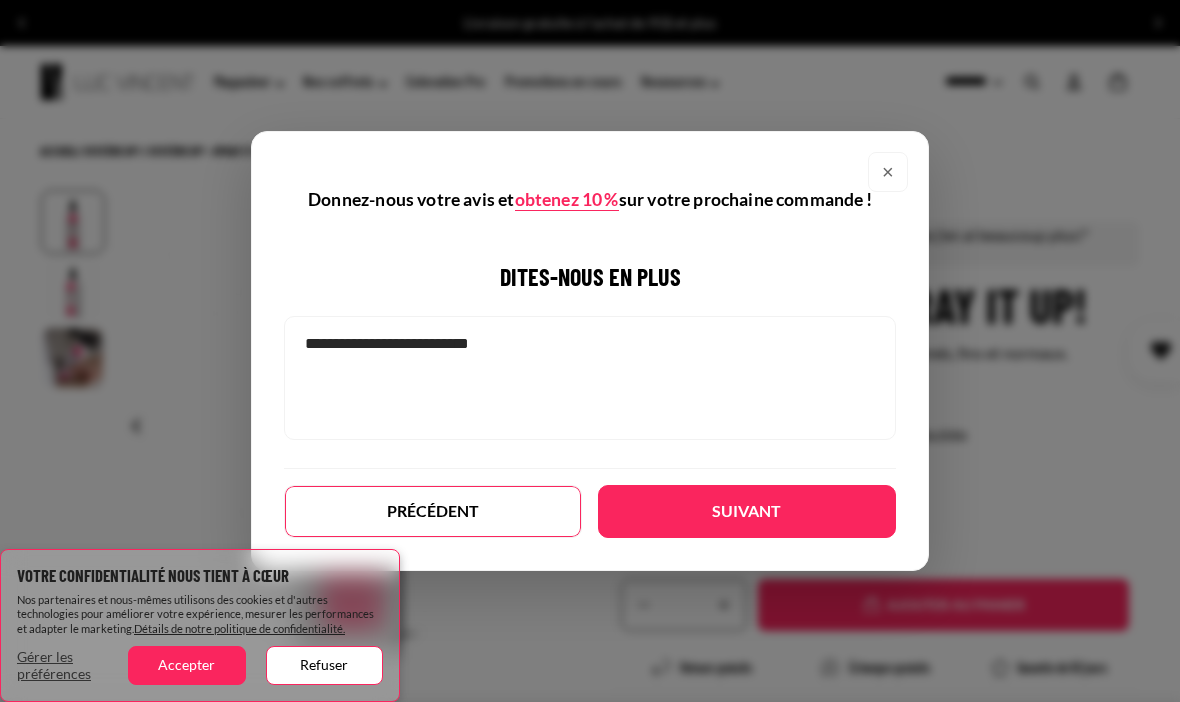 click on "Suivant" at bounding box center [747, 511] 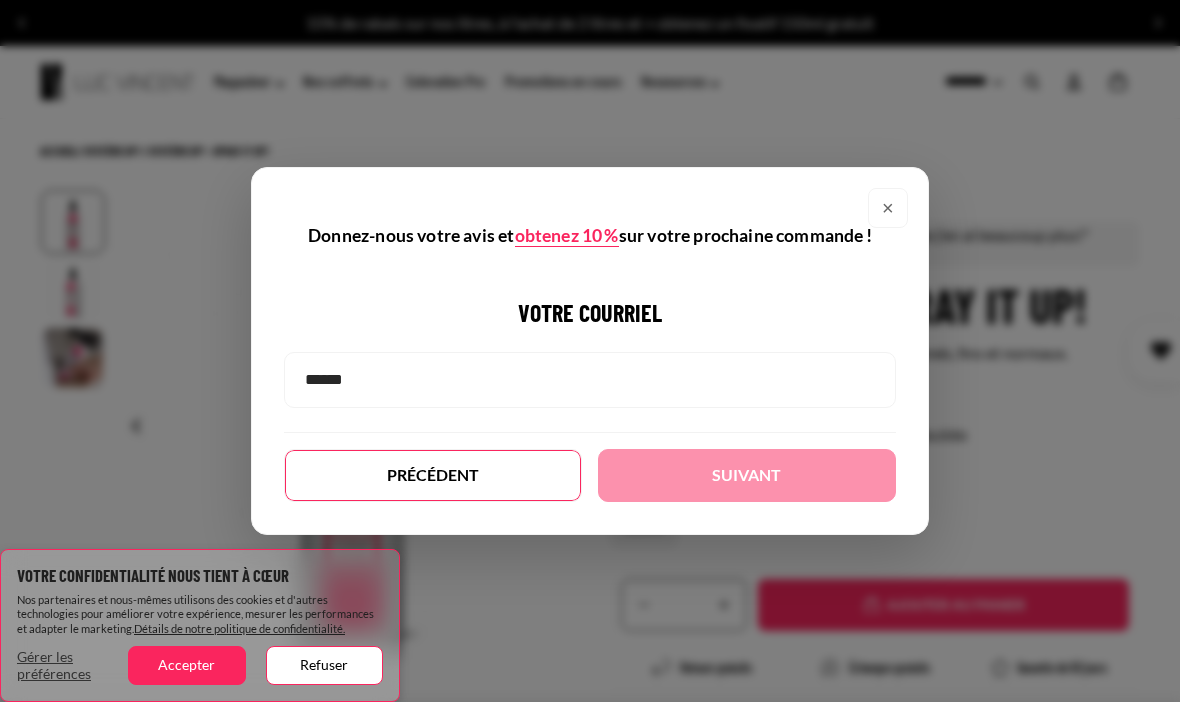 click at bounding box center (590, 380) 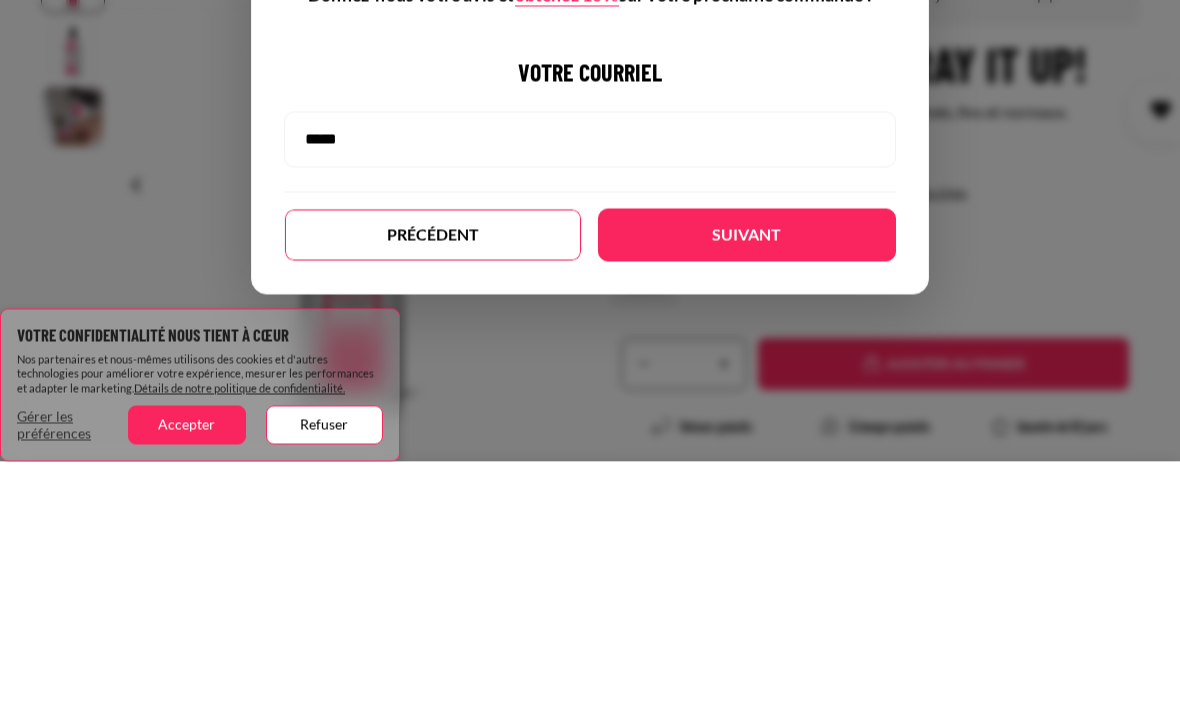 type on "****" 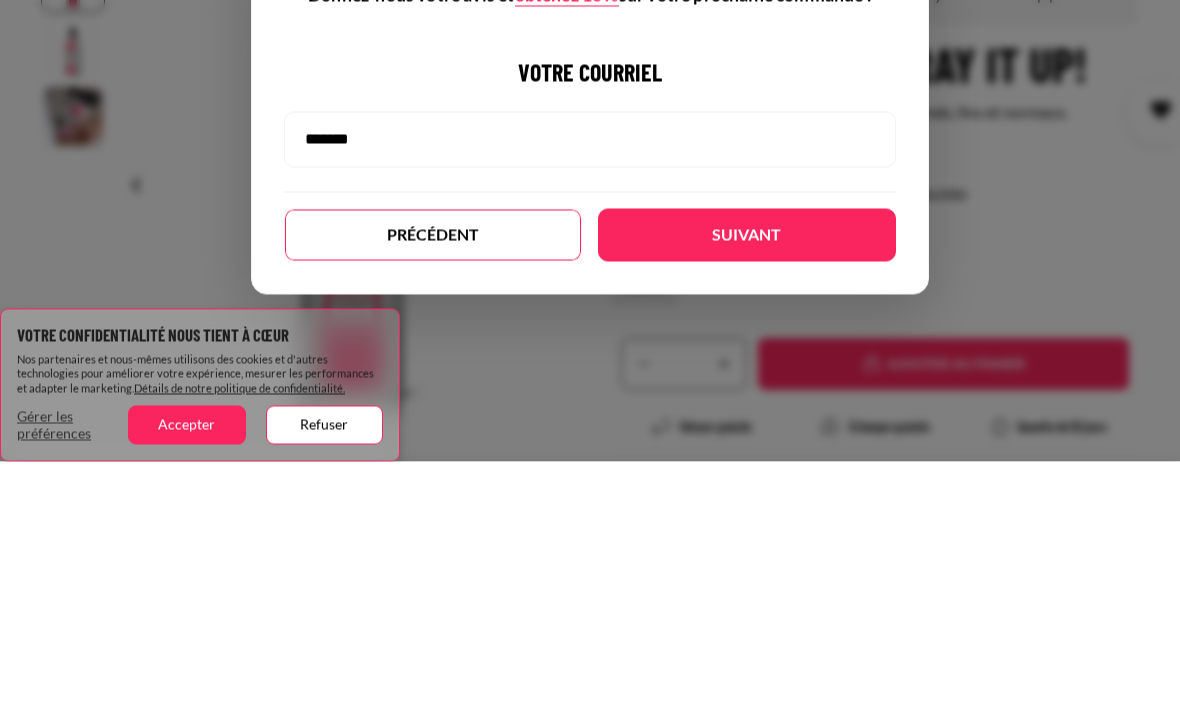 scroll, scrollTop: 241, scrollLeft: 0, axis: vertical 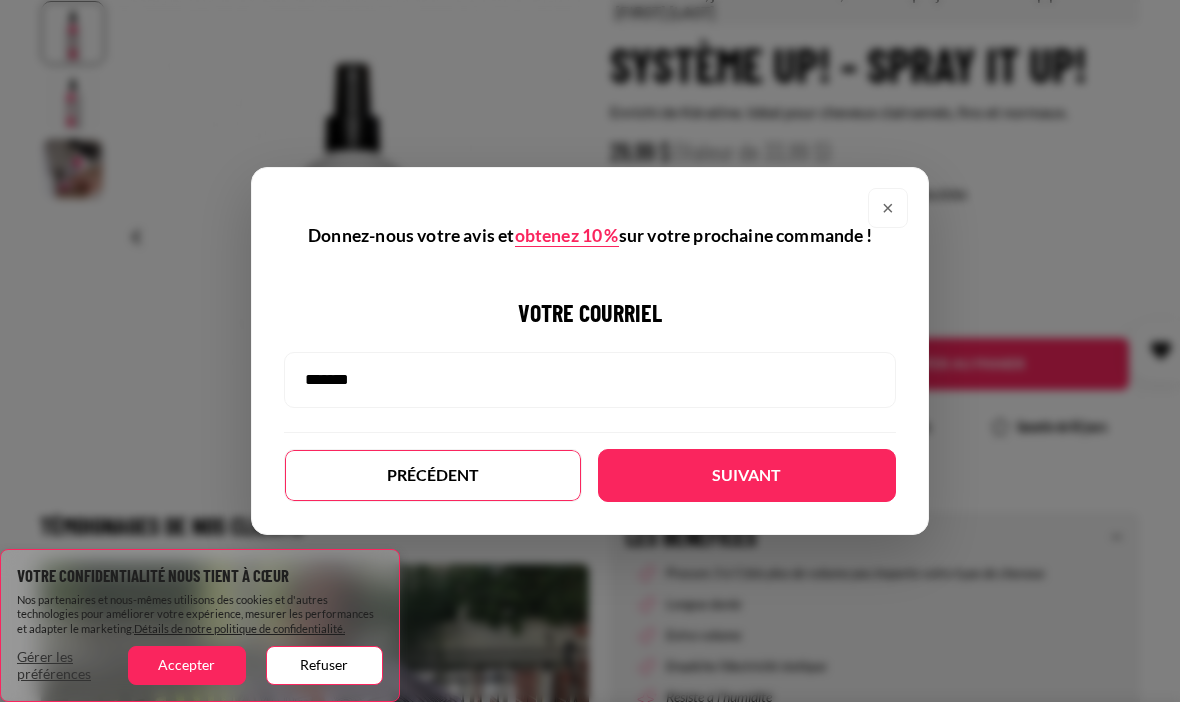 click on "*******" at bounding box center [590, 380] 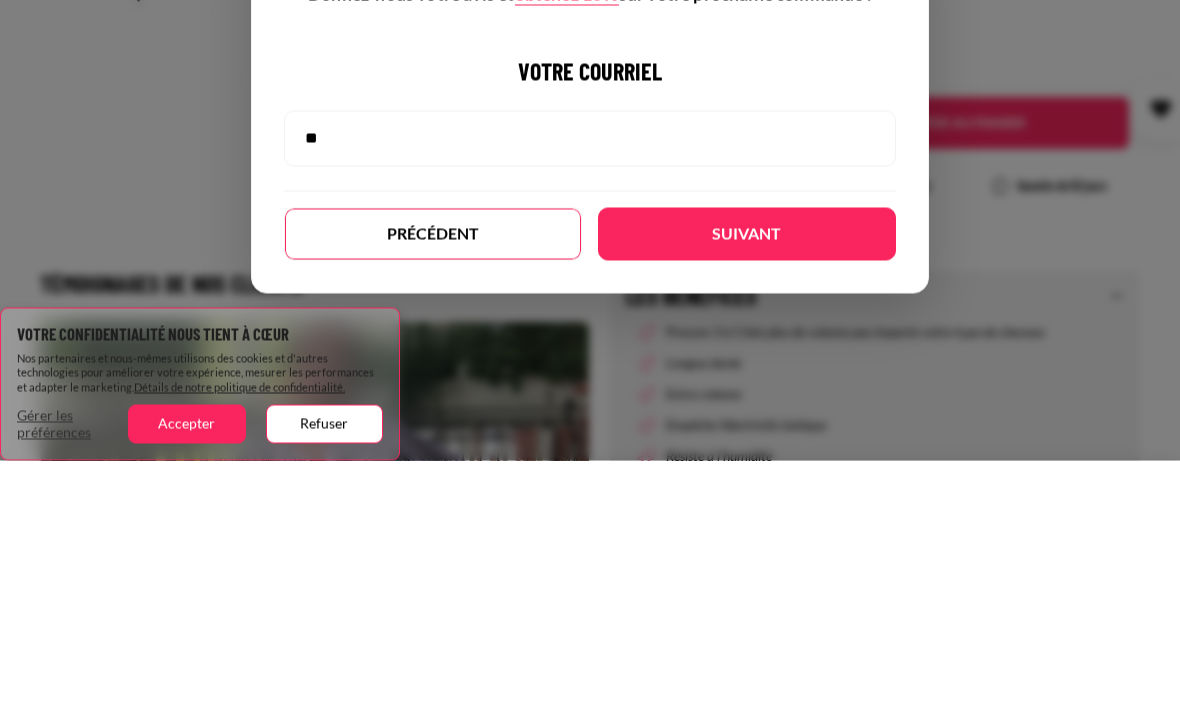 type on "*" 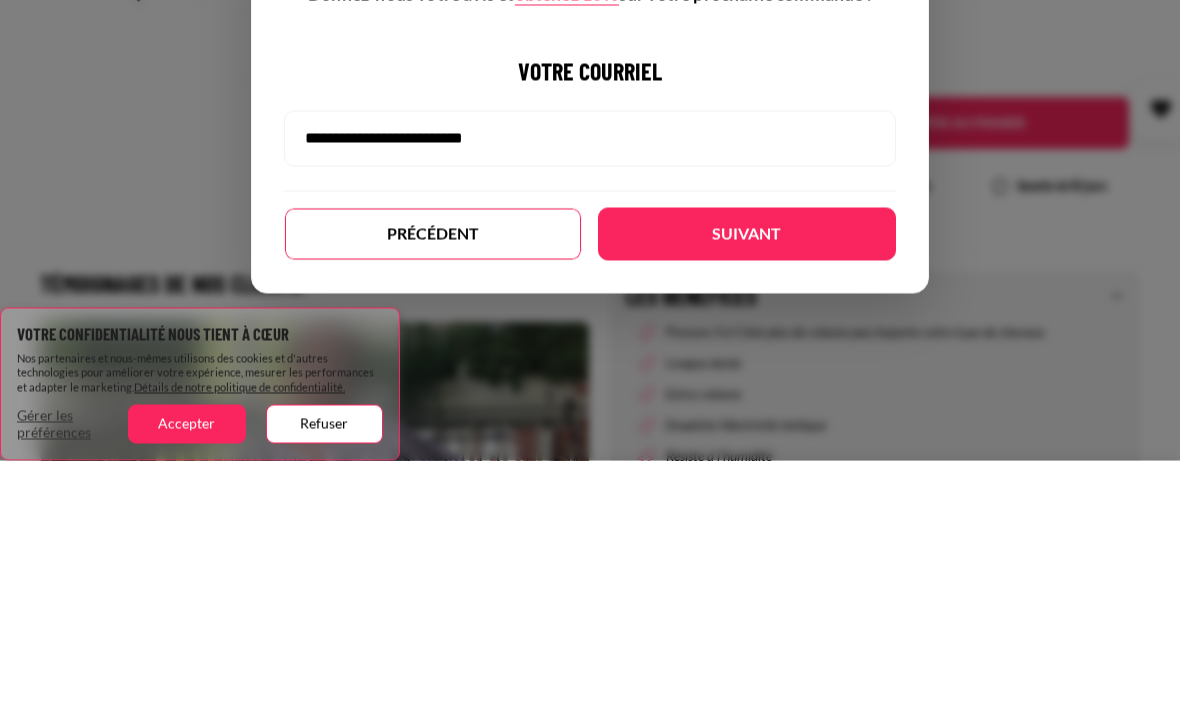 type on "**********" 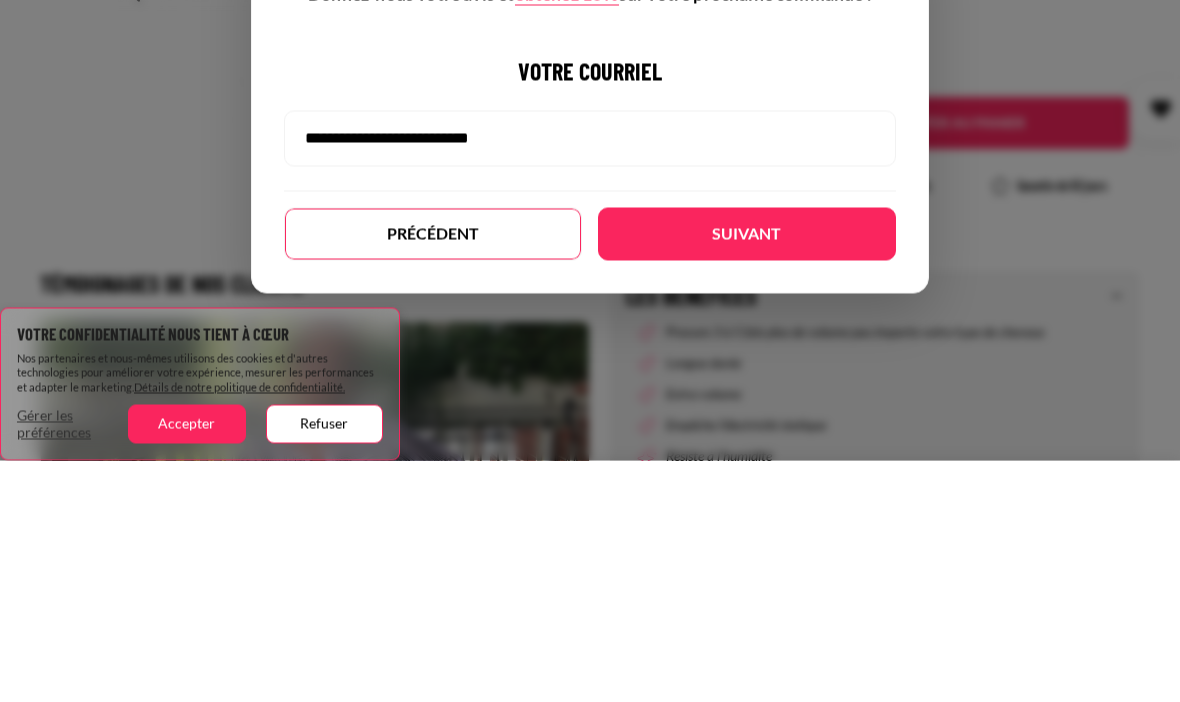 click on "Suivant" at bounding box center (747, 475) 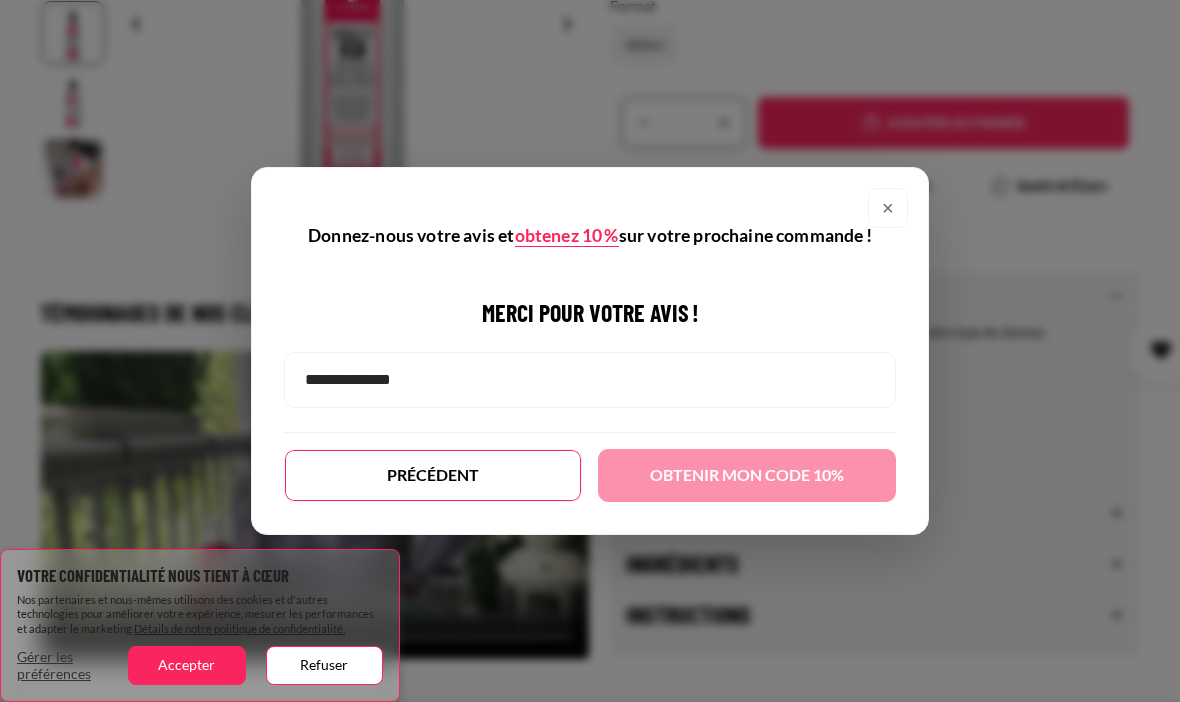 click at bounding box center (590, 380) 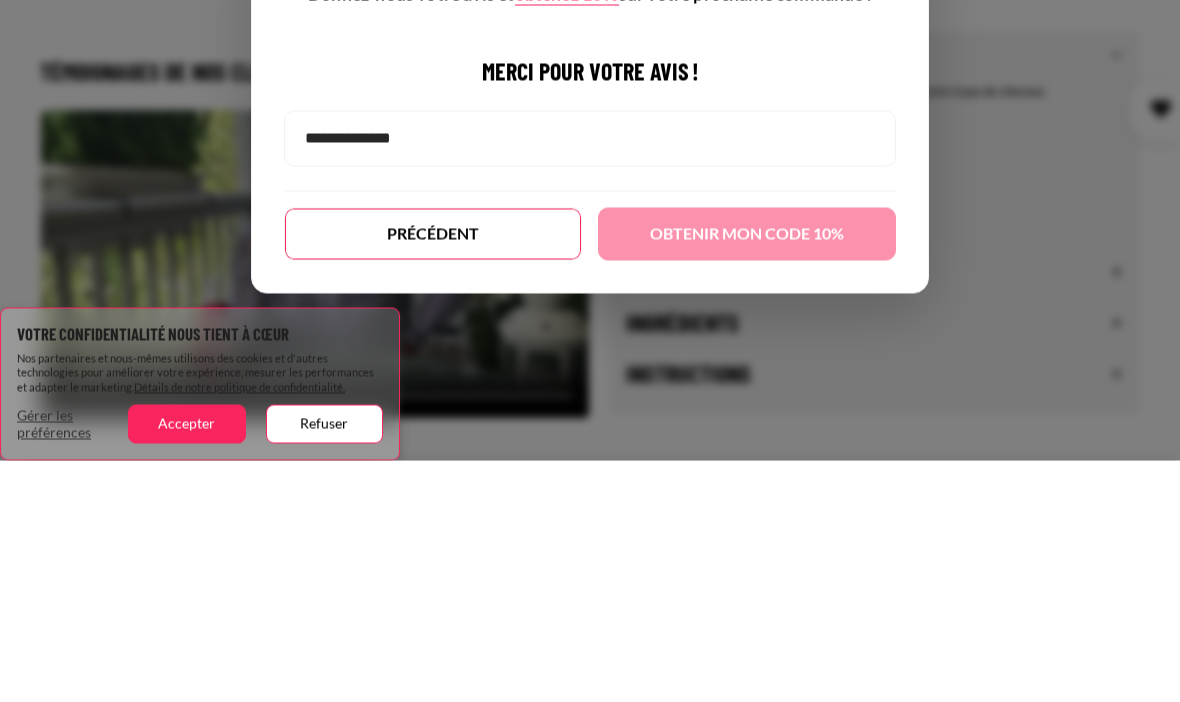 type on "*" 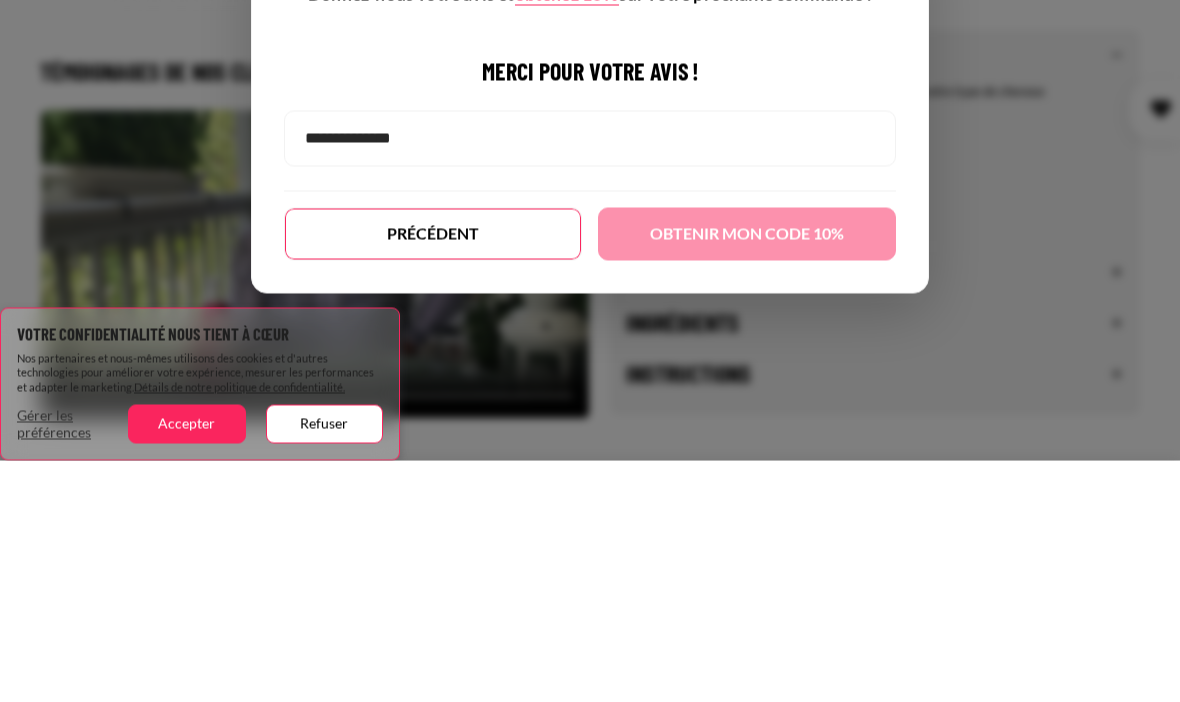 type on "**********" 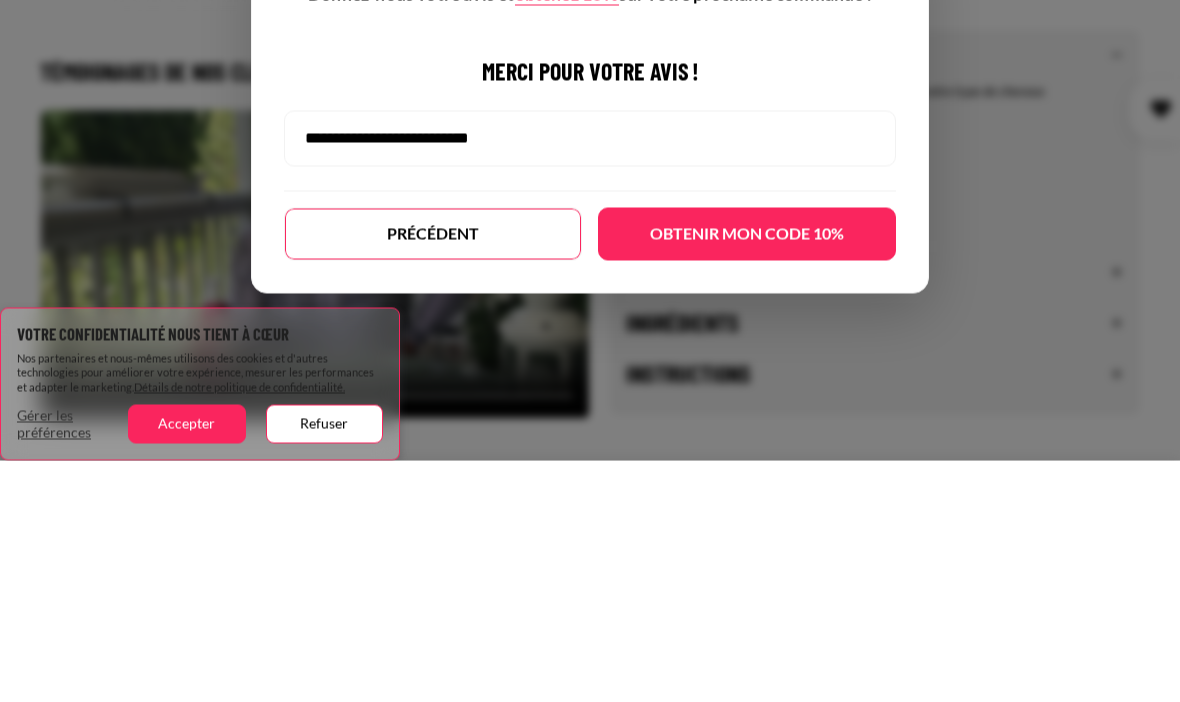 scroll, scrollTop: 723, scrollLeft: 0, axis: vertical 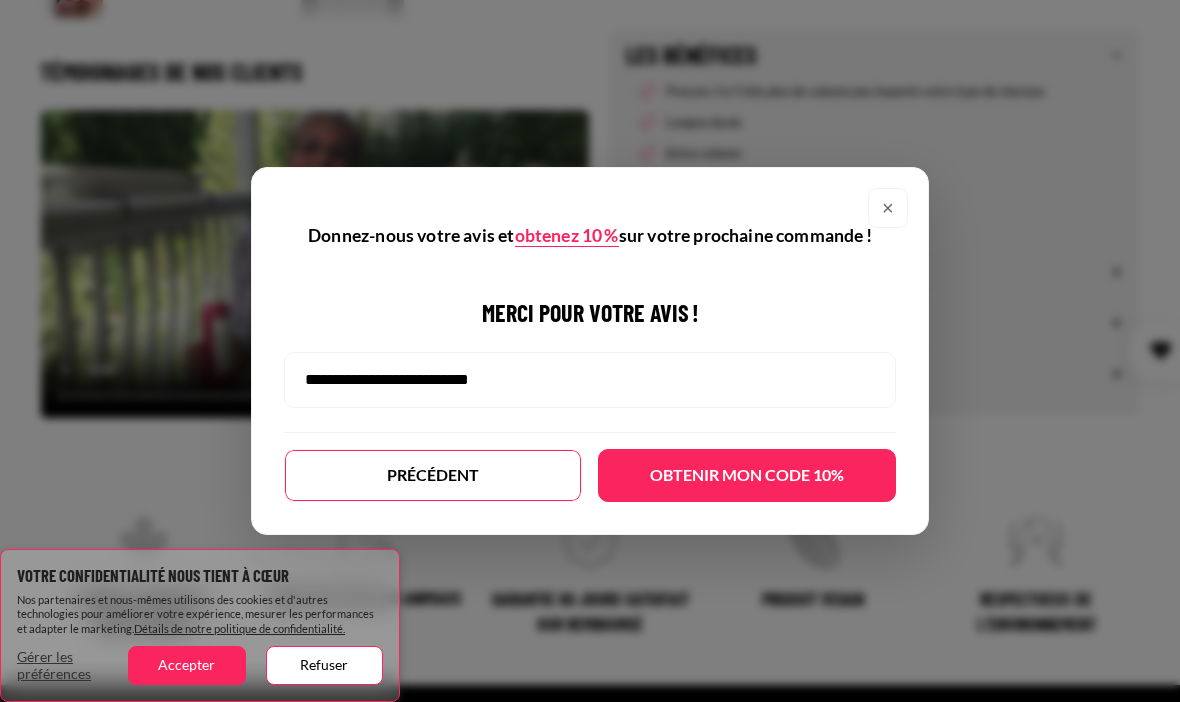 click on "Obtenir mon code 10%" at bounding box center [747, 475] 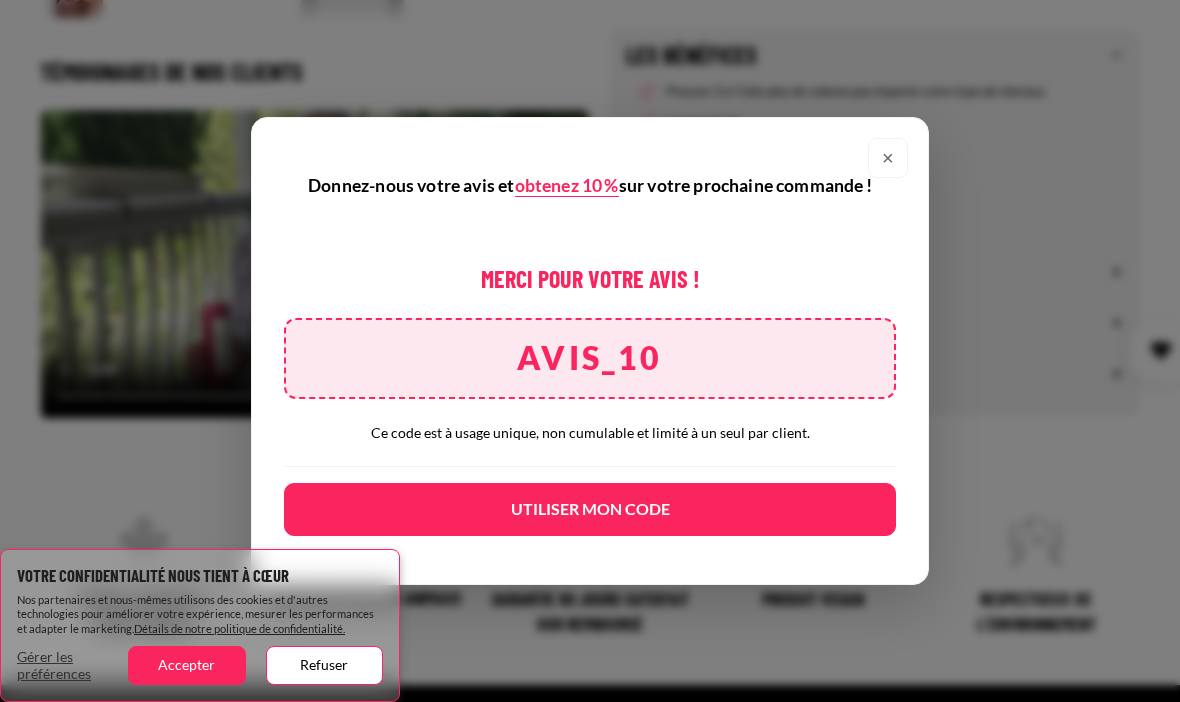 click on "Accepter" at bounding box center [186, 665] 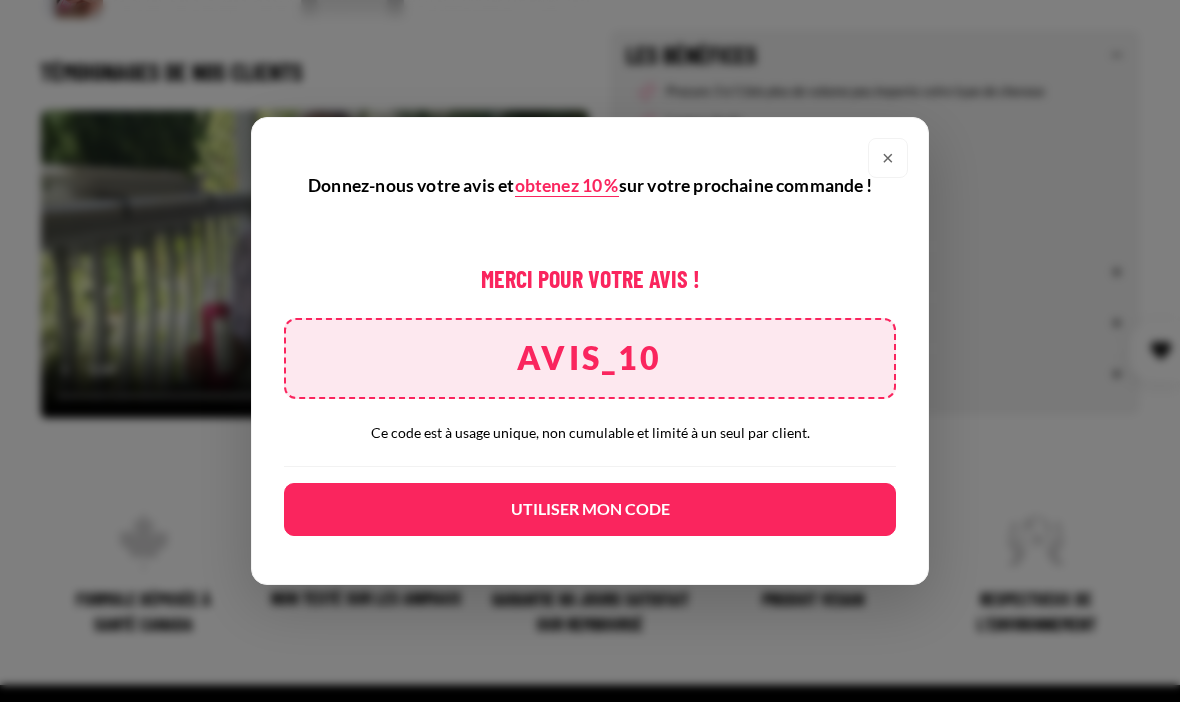 click on "×" at bounding box center [888, 158] 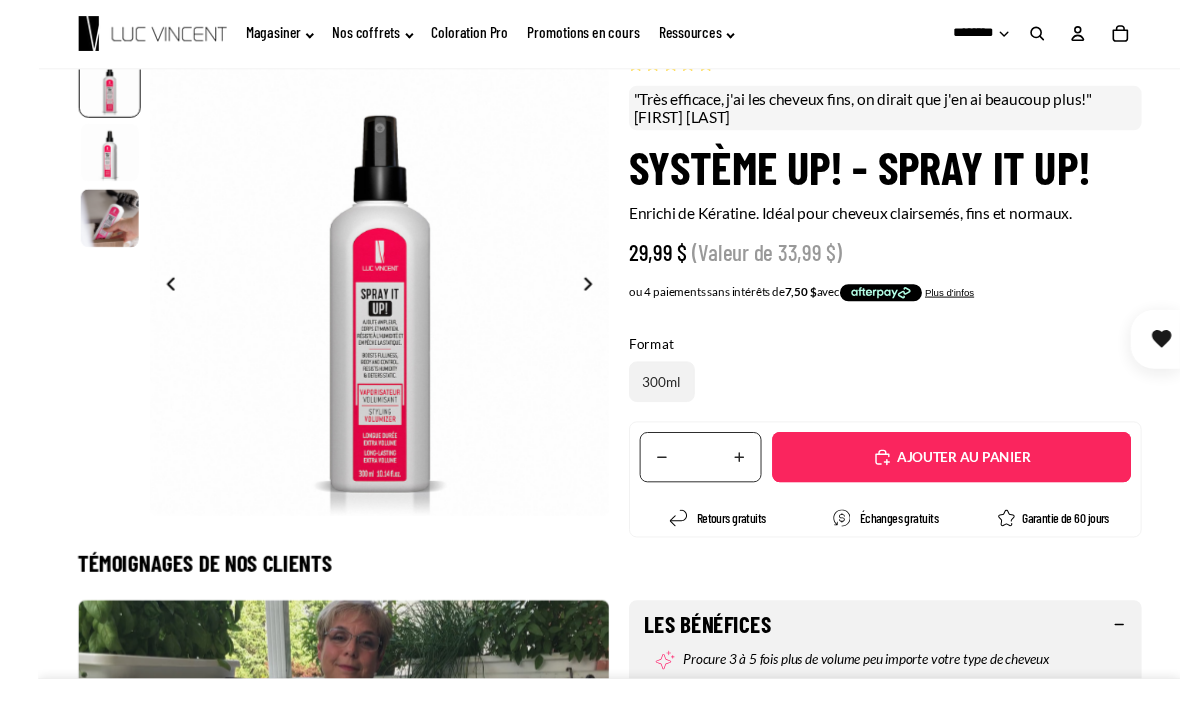 scroll, scrollTop: 87, scrollLeft: 0, axis: vertical 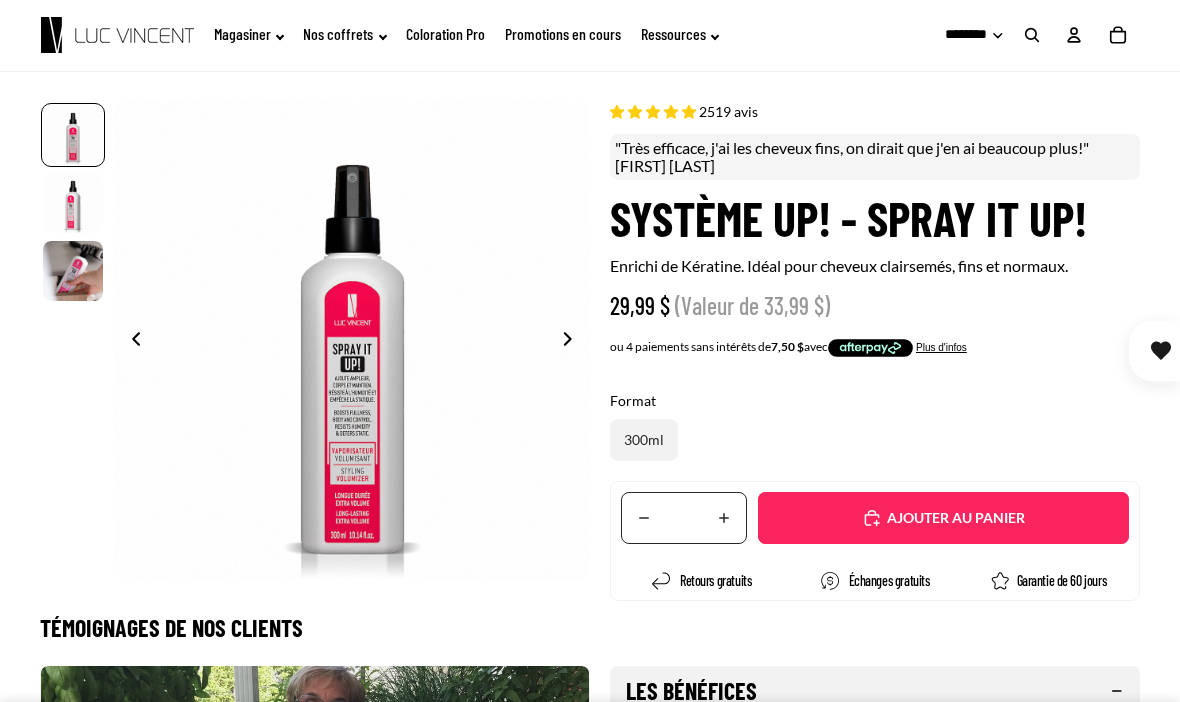 click on "Ajouté" at bounding box center (943, 518) 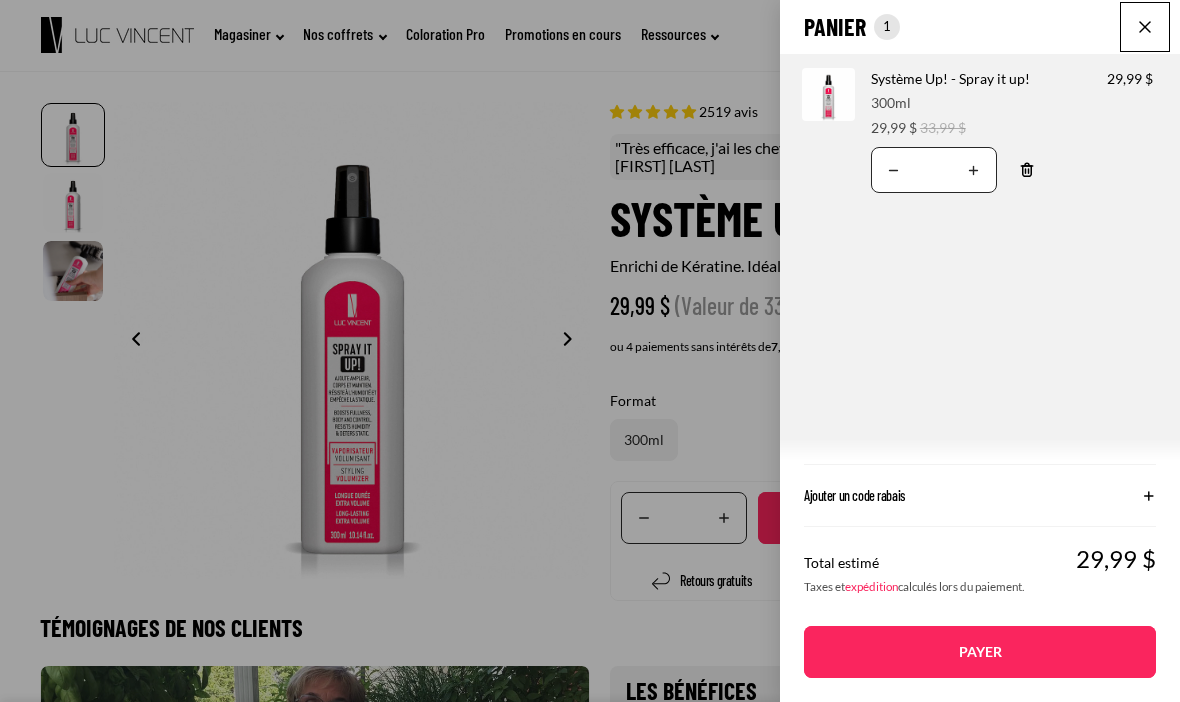 click on "Ajouter un code rabais" 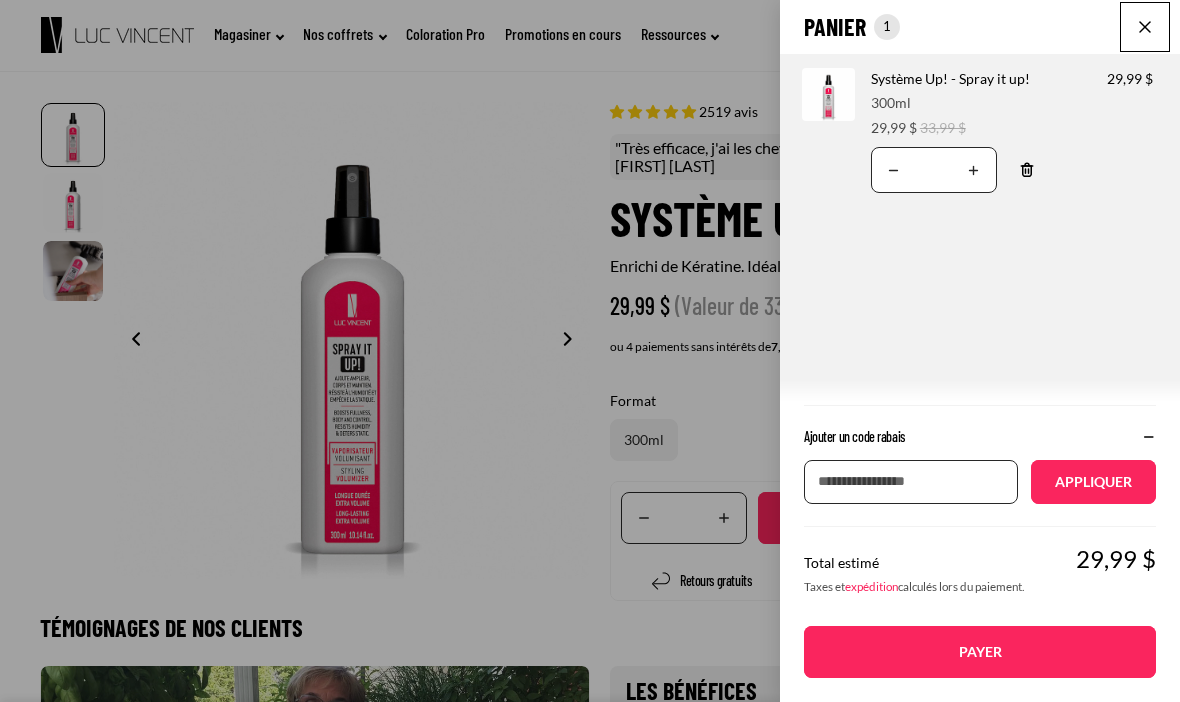 click on "Appliquer un code de réduction" at bounding box center (911, 482) 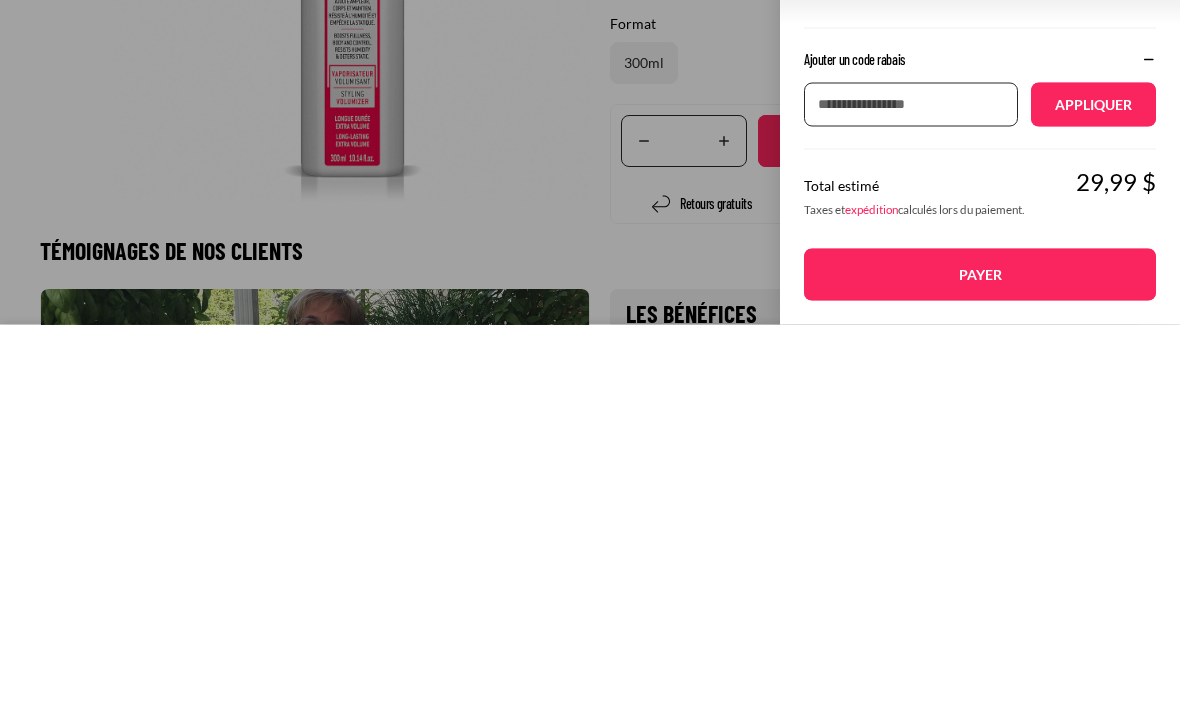 scroll, scrollTop: 324, scrollLeft: 0, axis: vertical 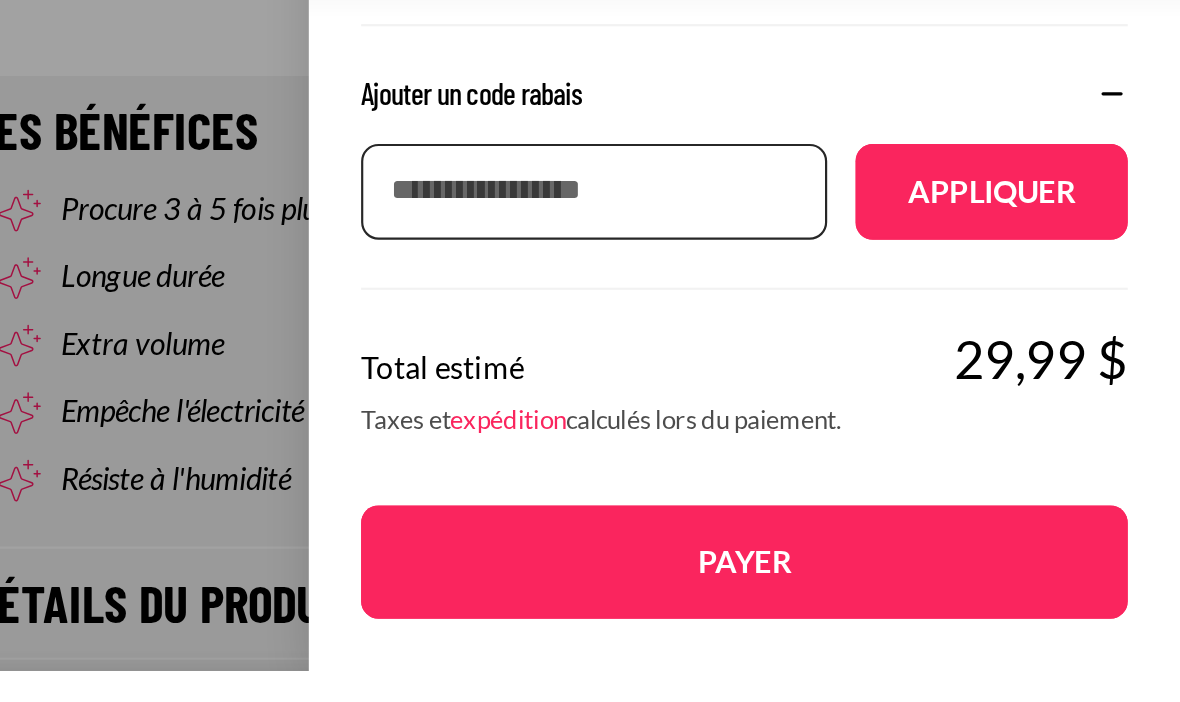 click on "Appliquer un code de réduction" at bounding box center [911, 482] 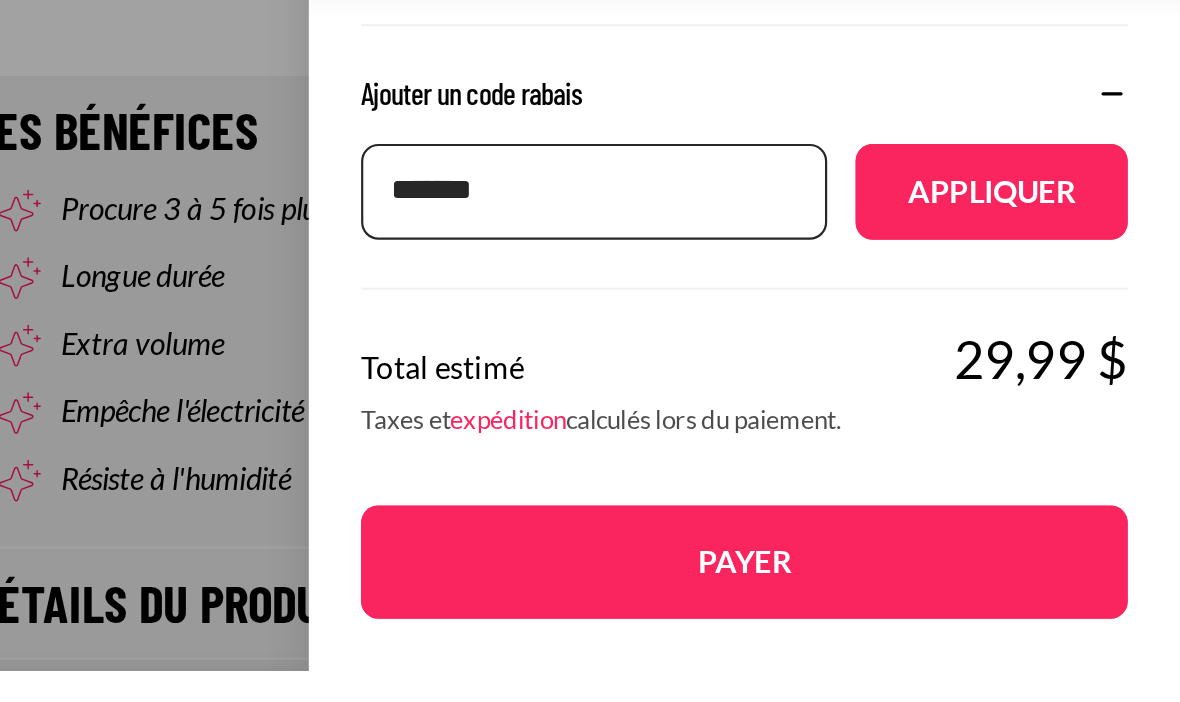 type on "*******" 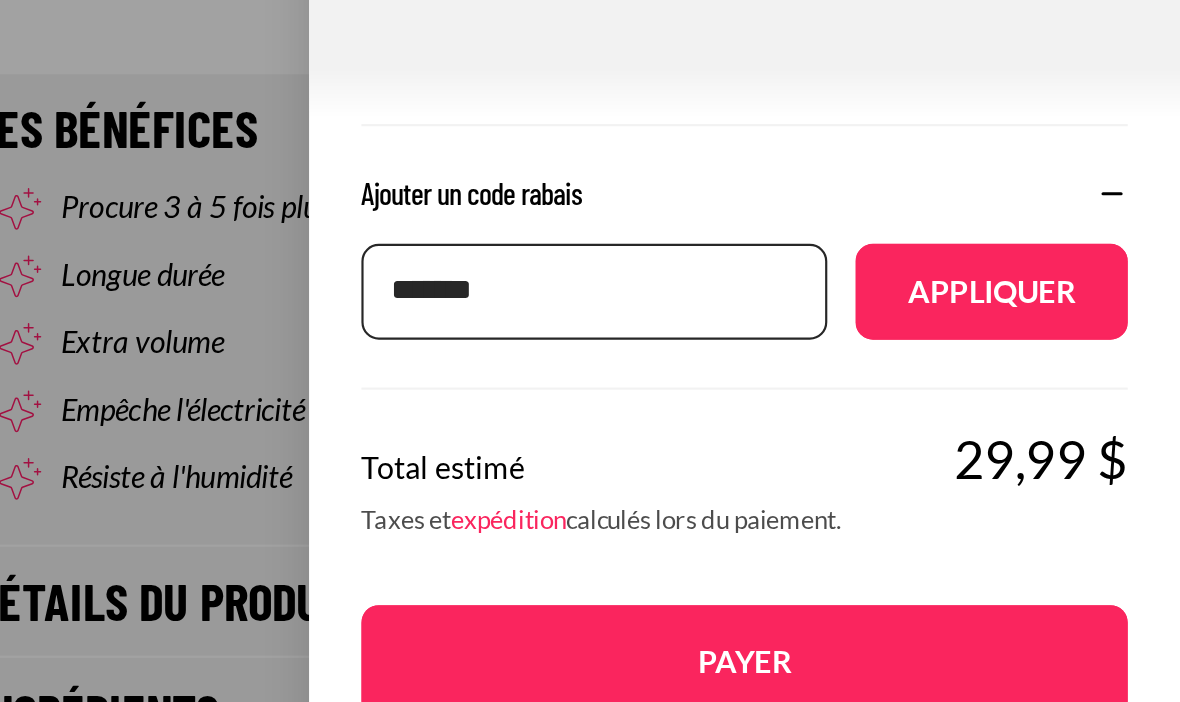 type 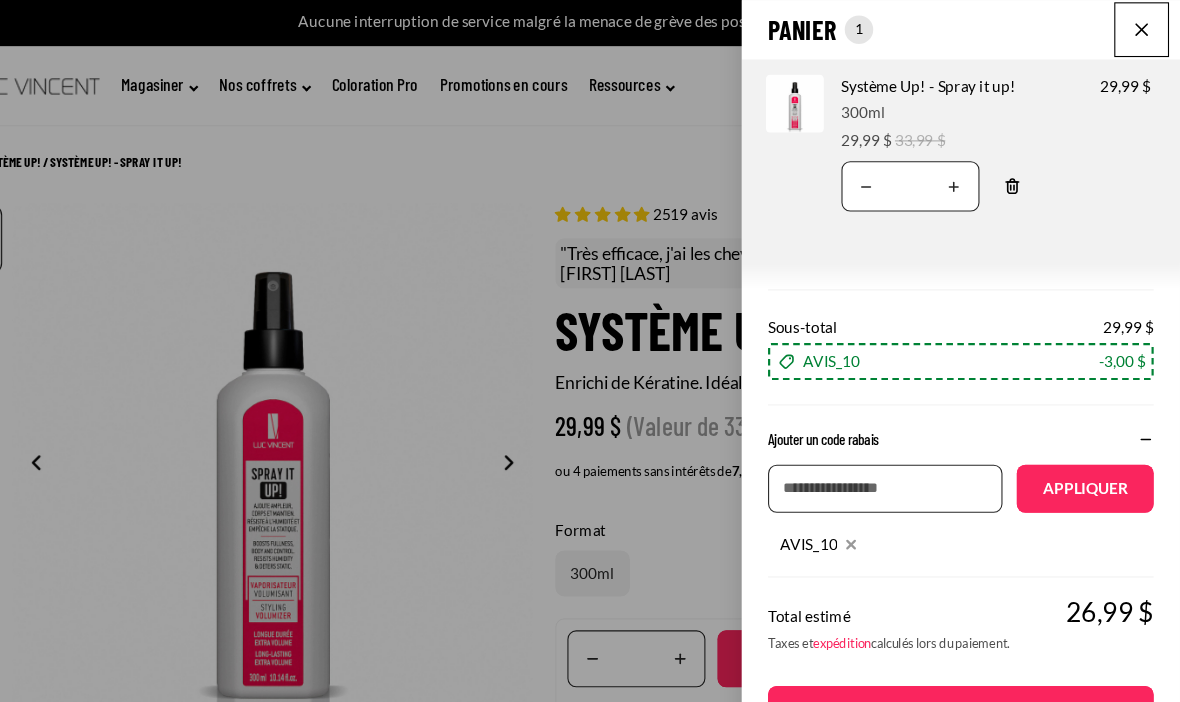 scroll, scrollTop: 0, scrollLeft: 0, axis: both 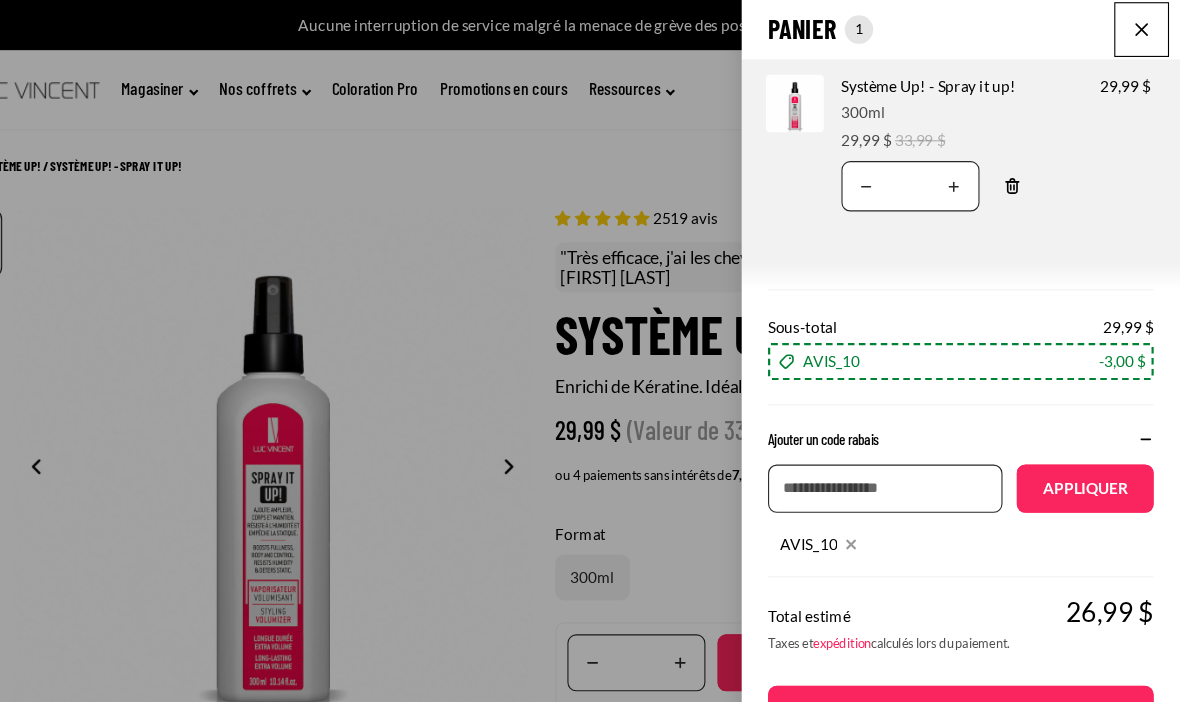 click on "Panier
Nombre total d'articles dans le panier: 1
1
1
Total du panier
26,99CAD
Image de produit
Informations sur le produit
Quantité
Nombre total de produits
Système Up! - Spray it up!
Format:
300ml" 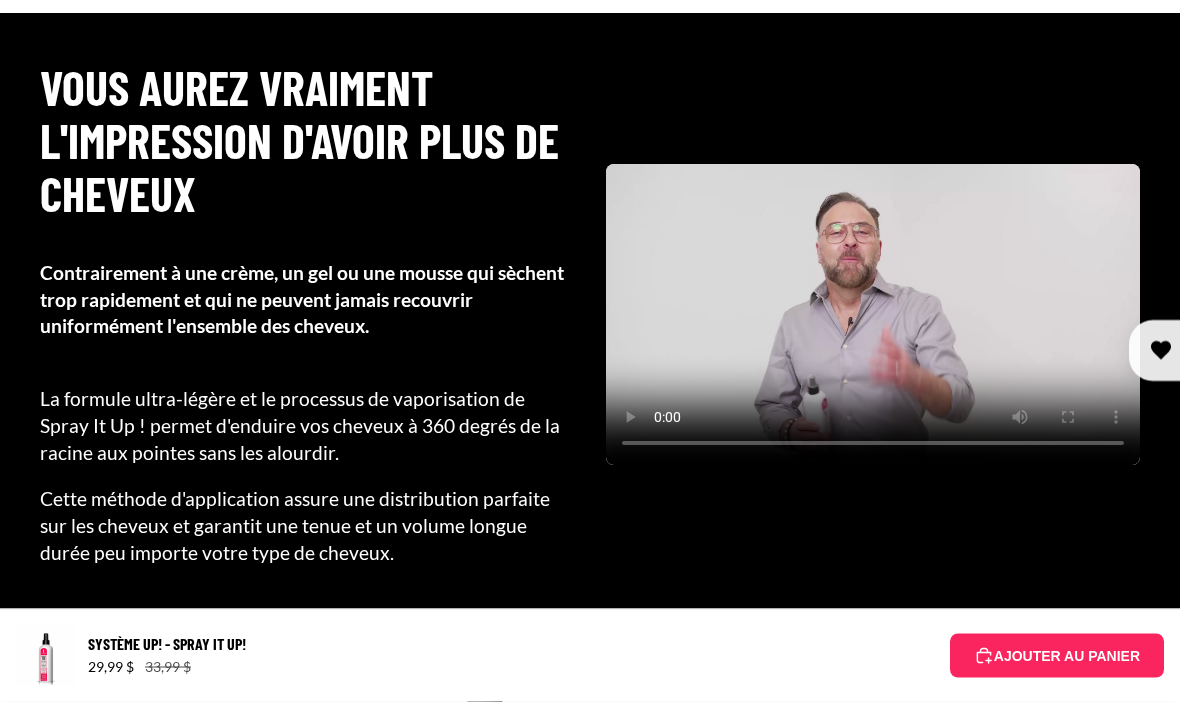 scroll, scrollTop: 1424, scrollLeft: 0, axis: vertical 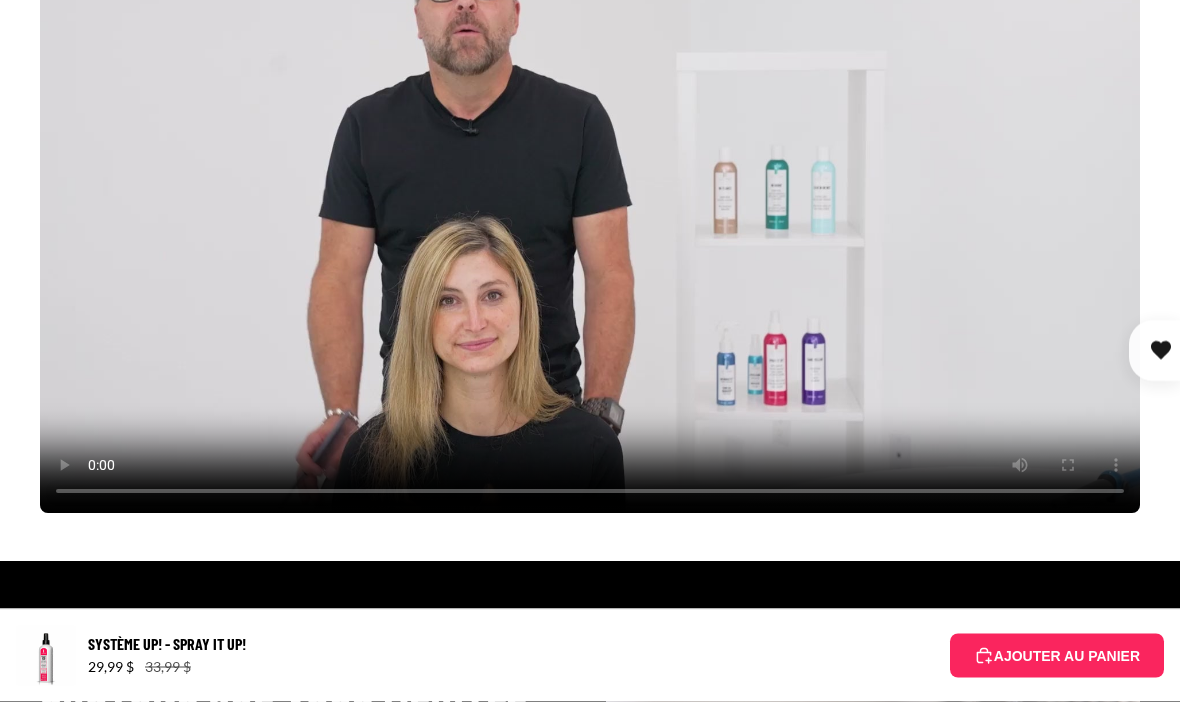click at bounding box center (590, 204) 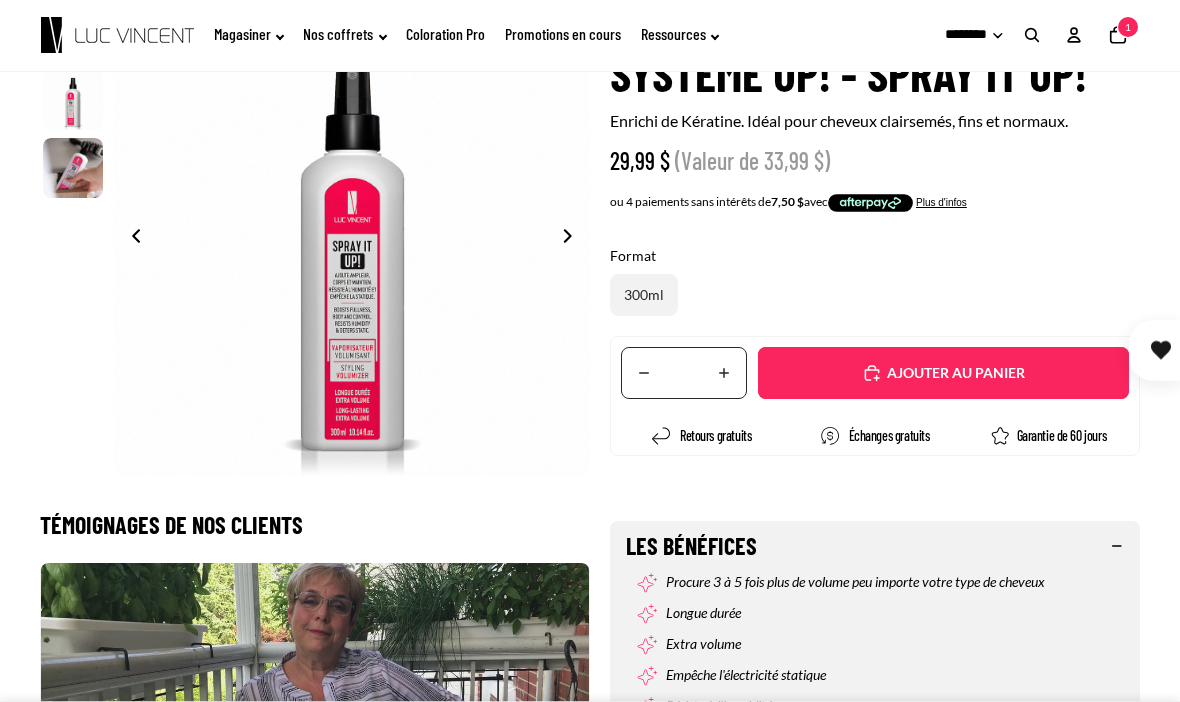 scroll, scrollTop: 0, scrollLeft: 0, axis: both 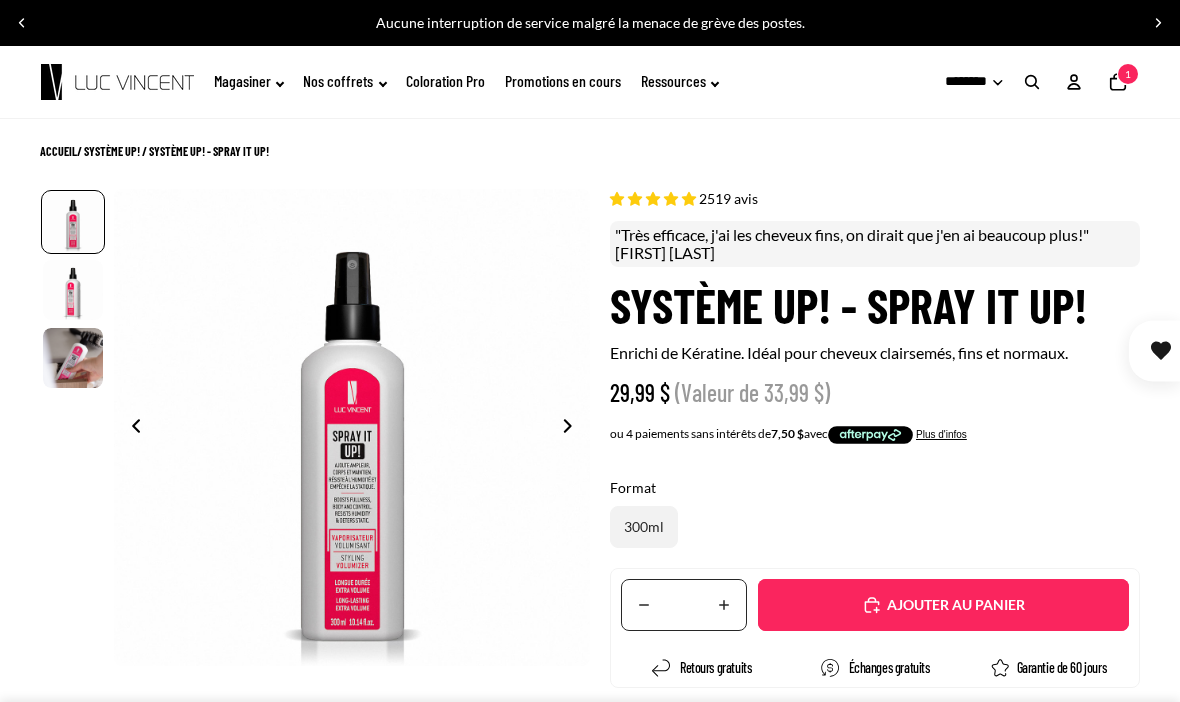 click on "1" 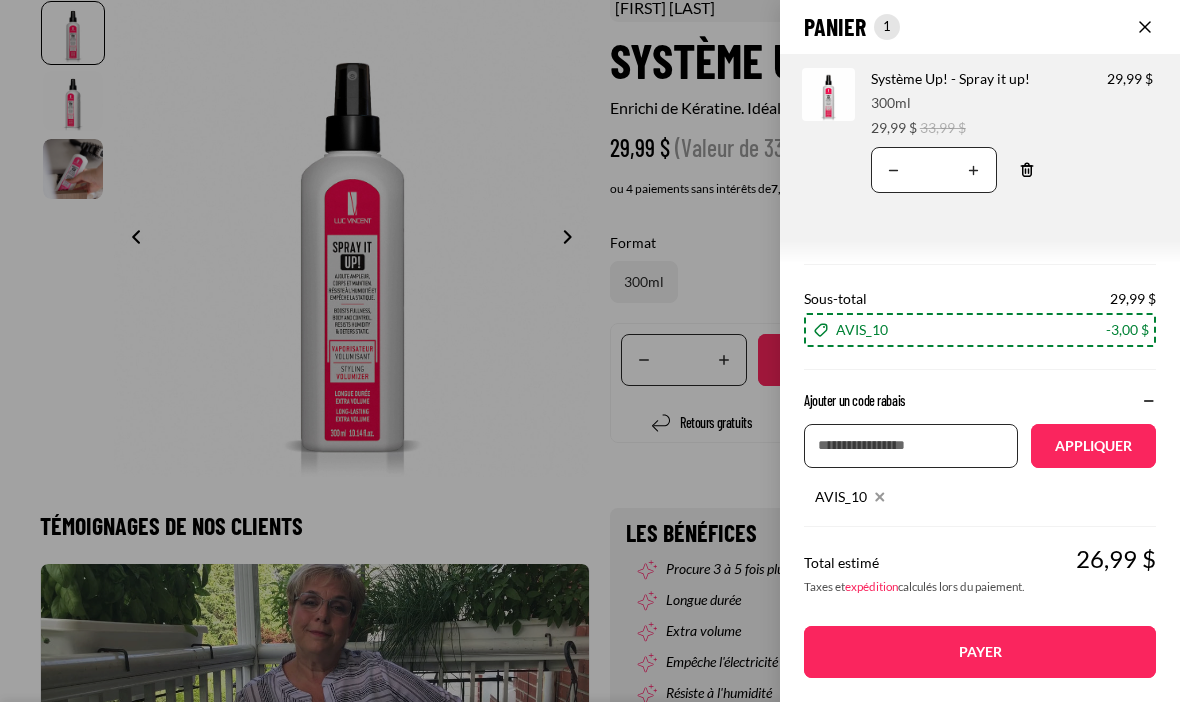 scroll, scrollTop: 313, scrollLeft: 0, axis: vertical 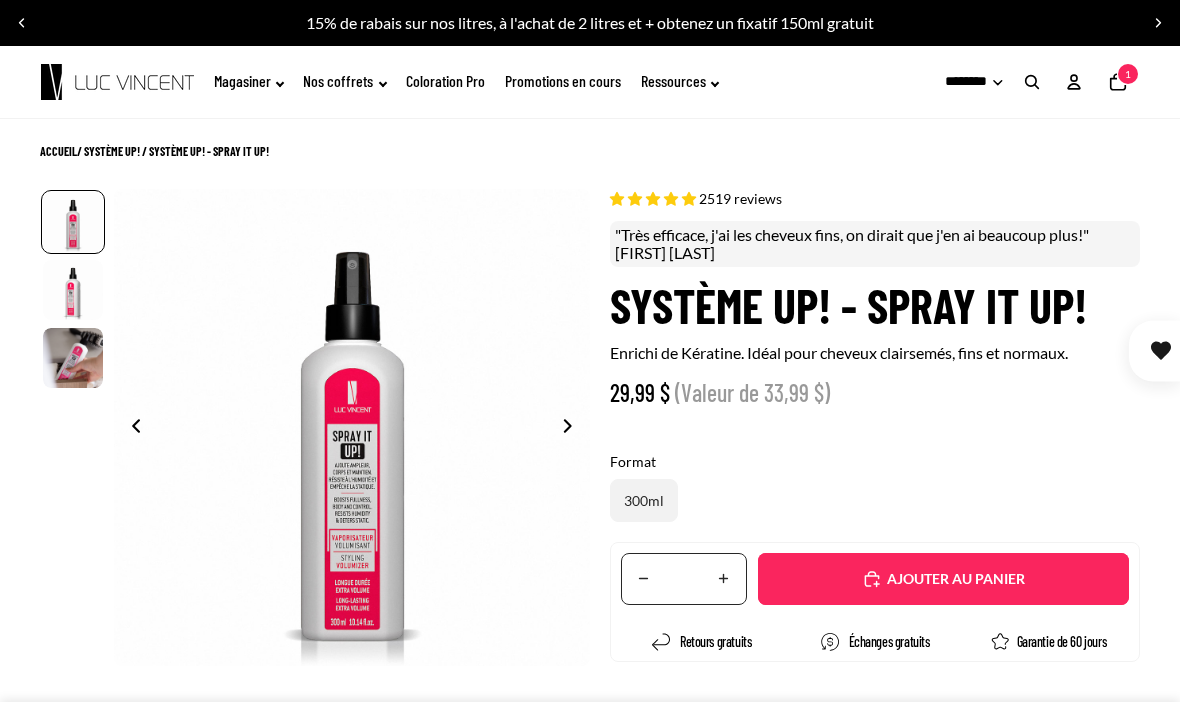 select on "**********" 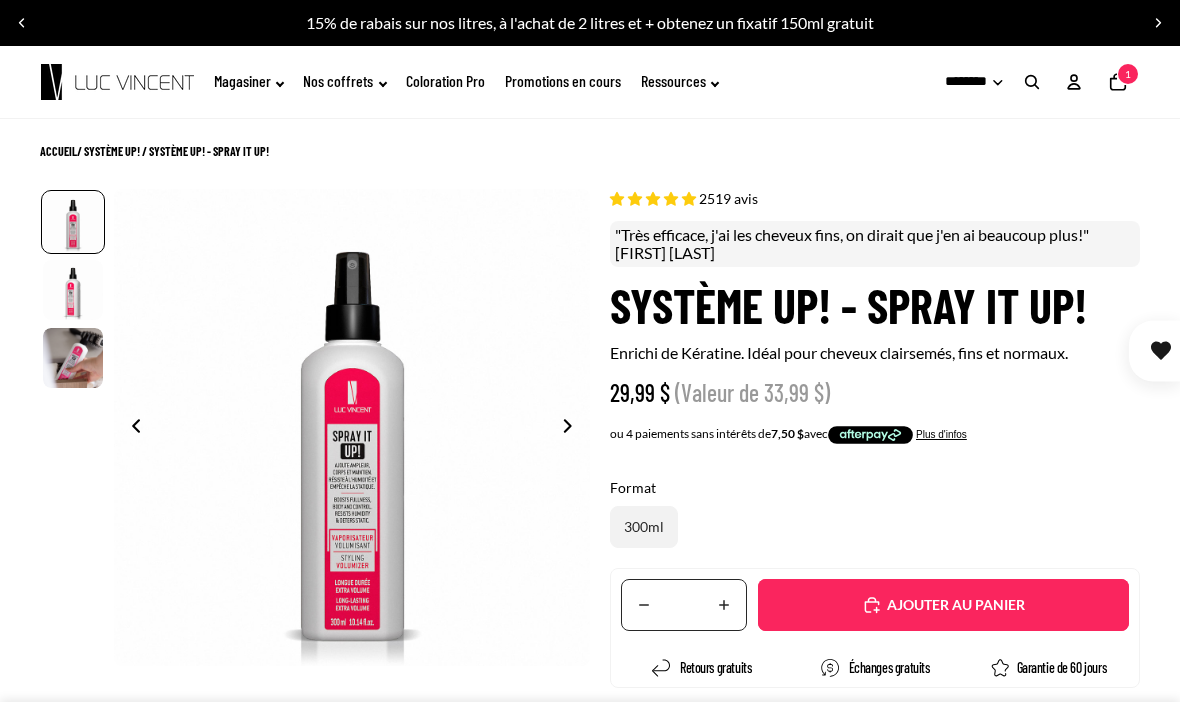 click on "Nombre total d'articles dans le panier: 1
1" 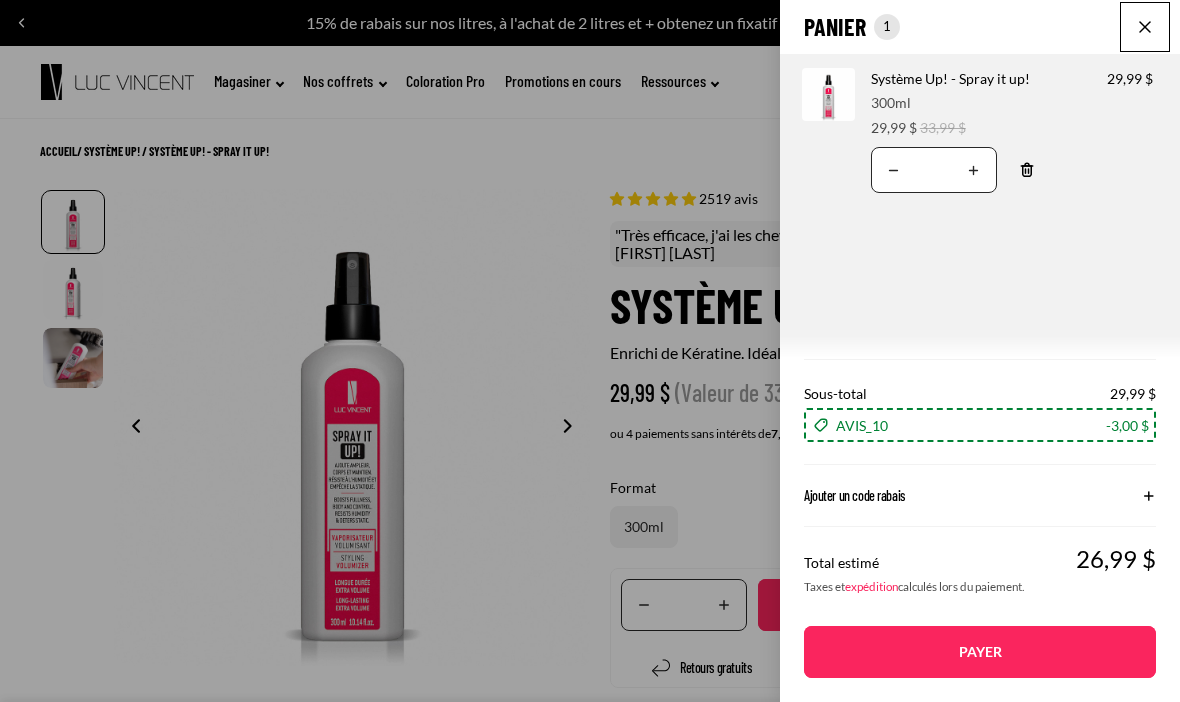 scroll, scrollTop: 119, scrollLeft: 0, axis: vertical 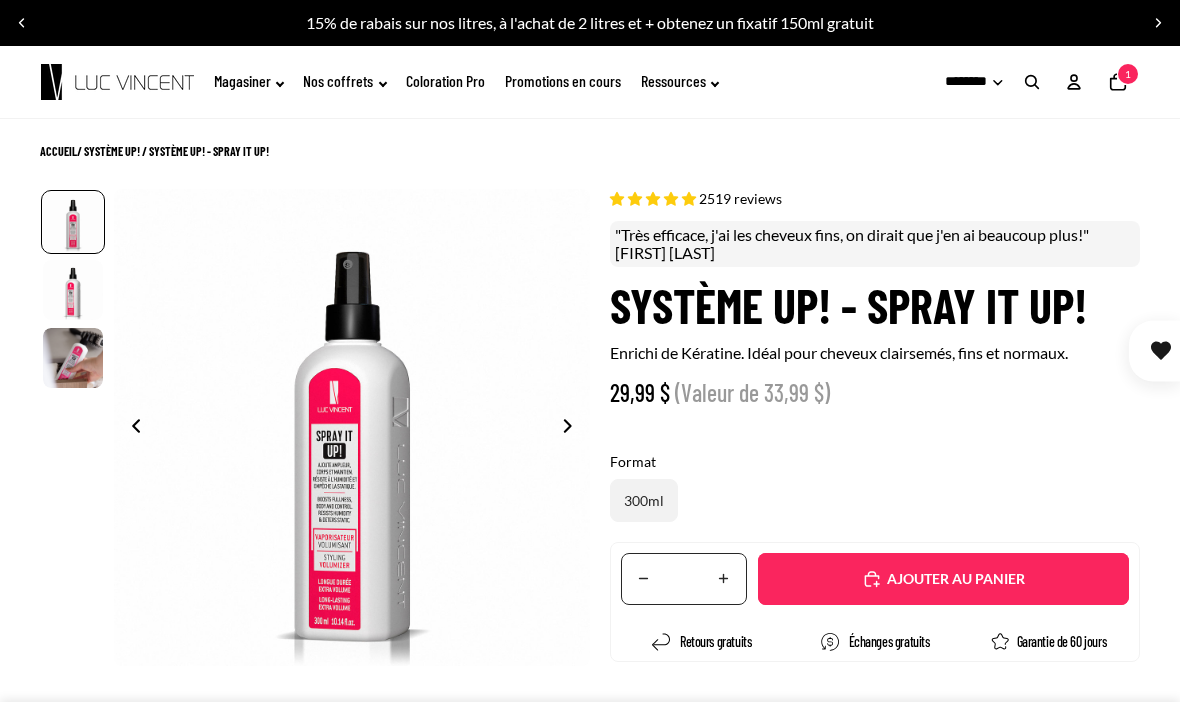 select on "**********" 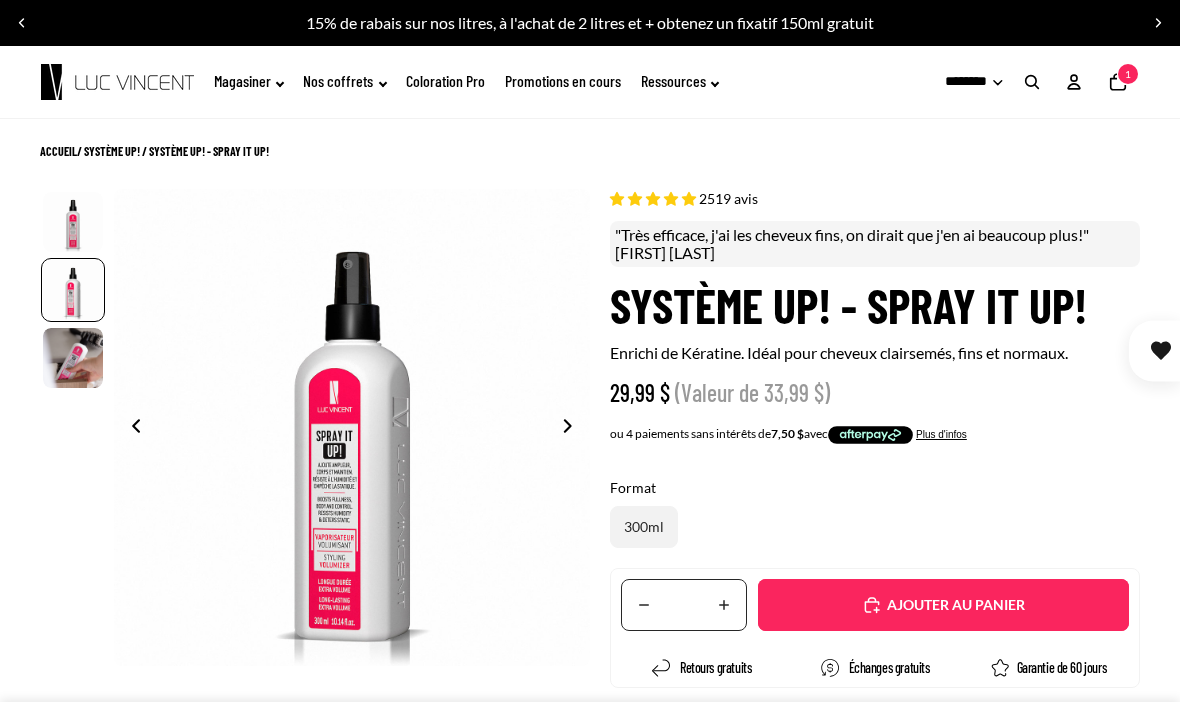 scroll, scrollTop: 0, scrollLeft: 477, axis: horizontal 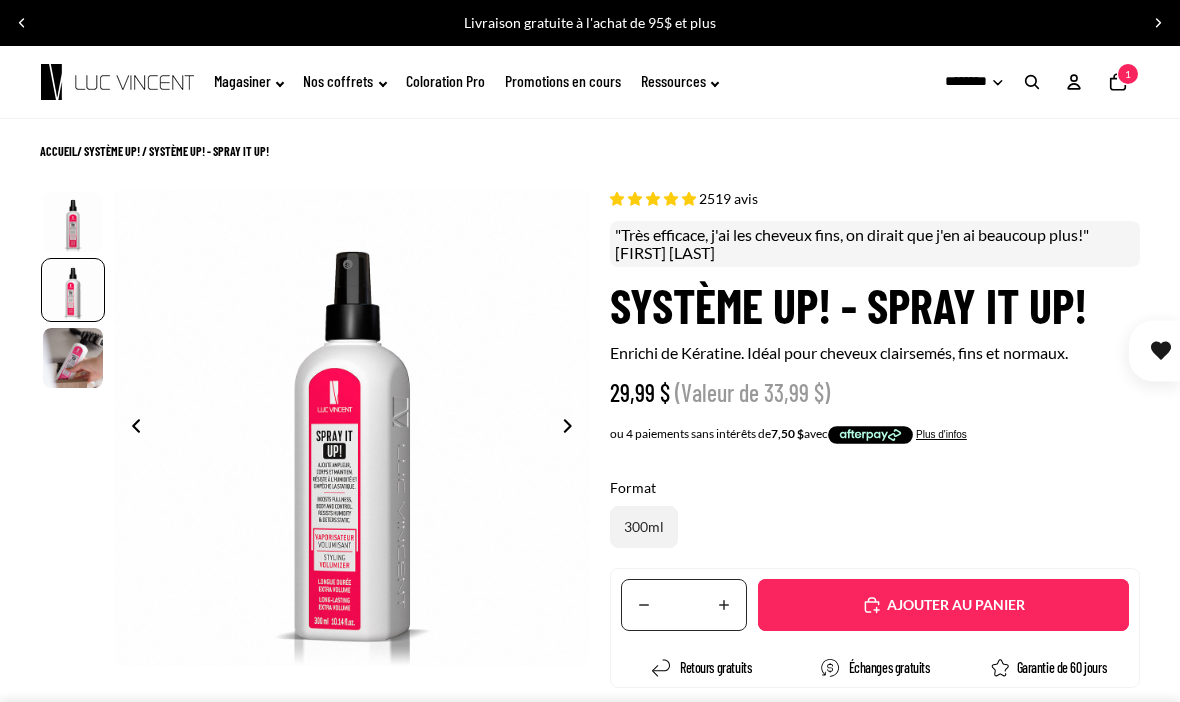 click at bounding box center [1158, 23] 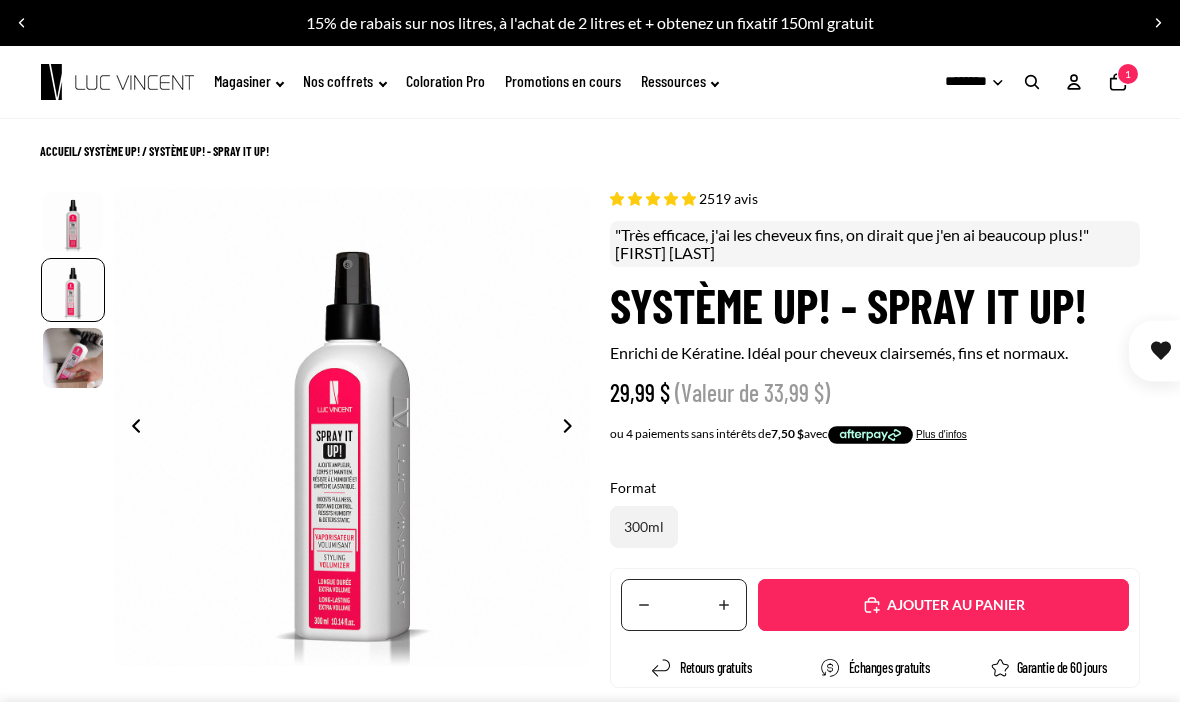 click 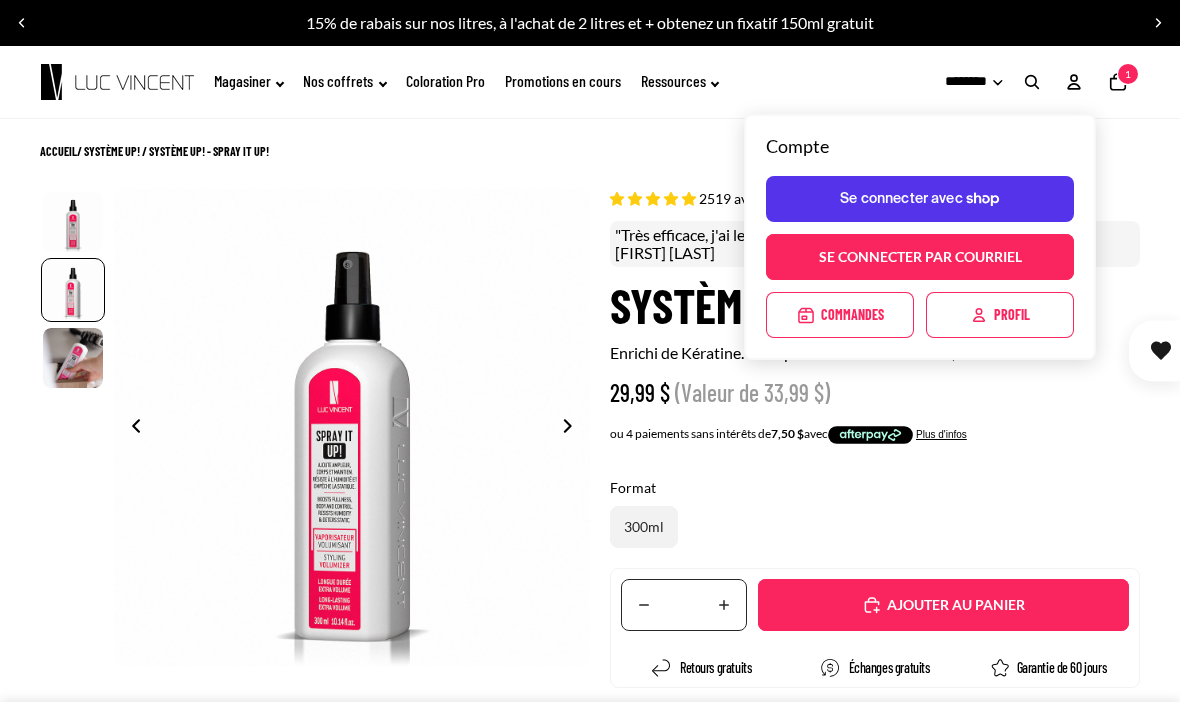 click 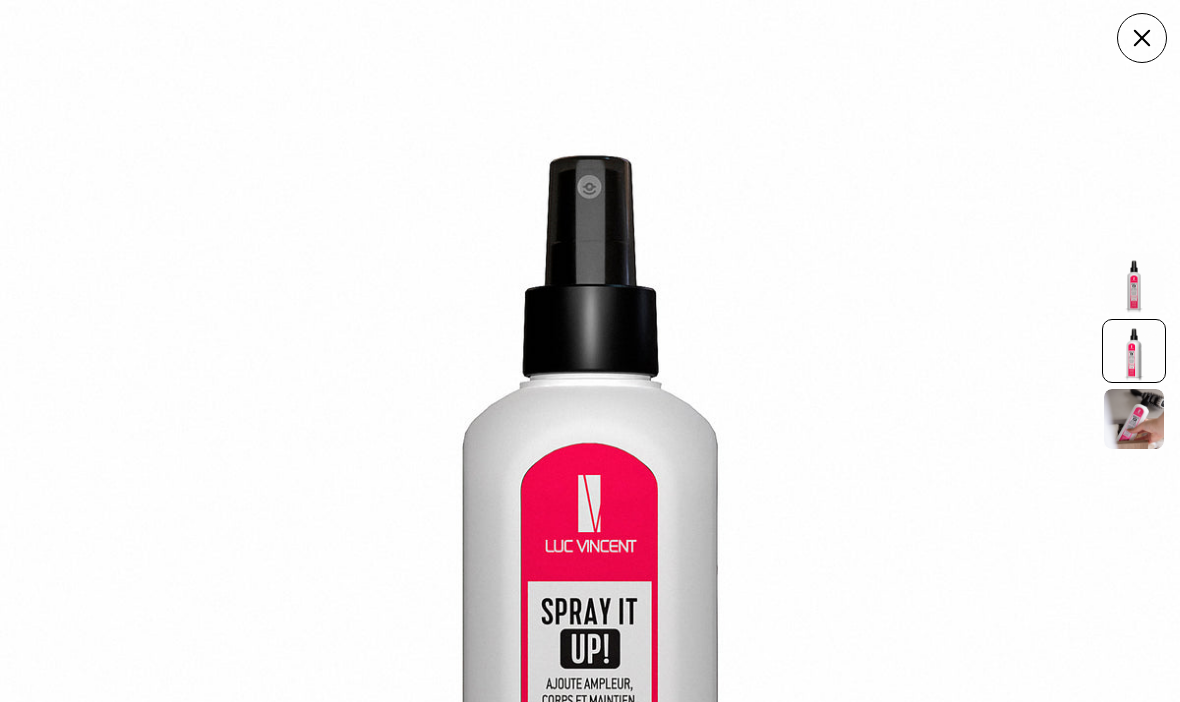 scroll, scrollTop: 1180, scrollLeft: 0, axis: vertical 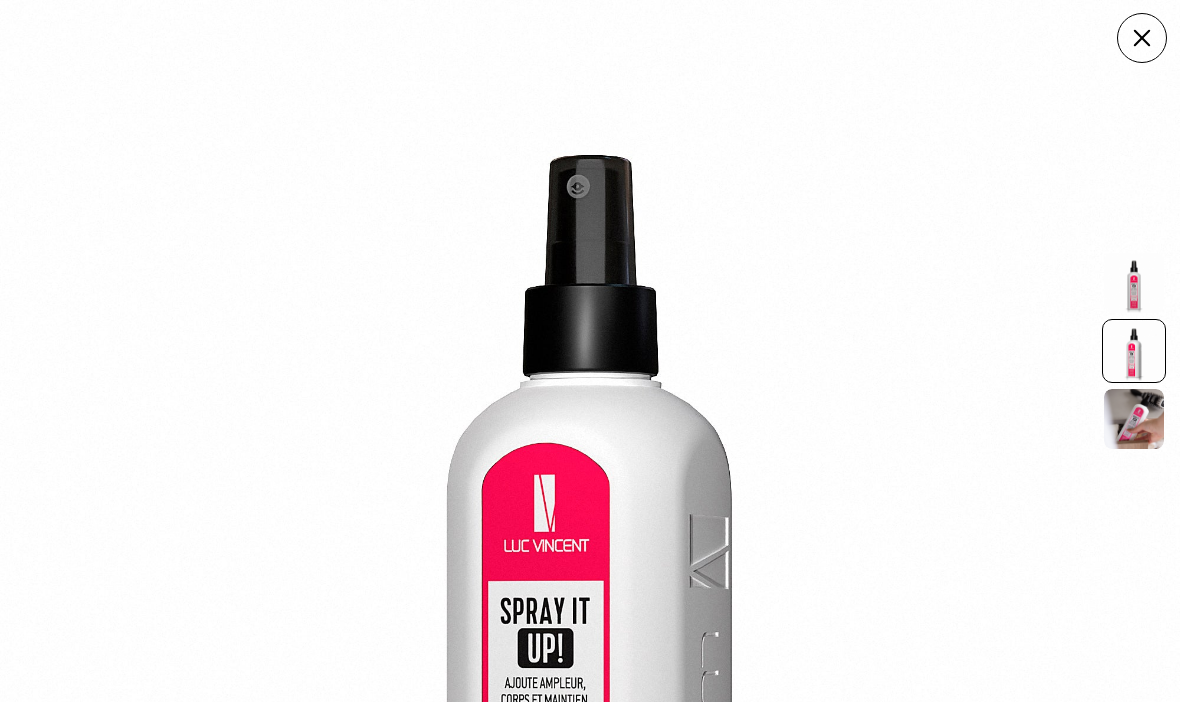 click on "Fermer" at bounding box center (1142, 38) 